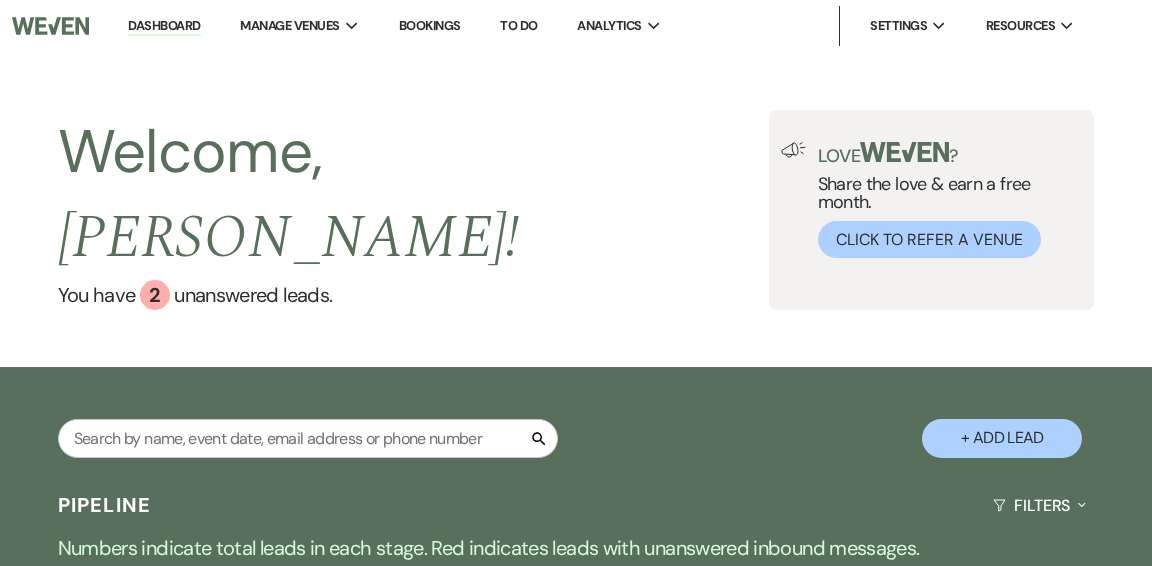 scroll, scrollTop: 0, scrollLeft: 0, axis: both 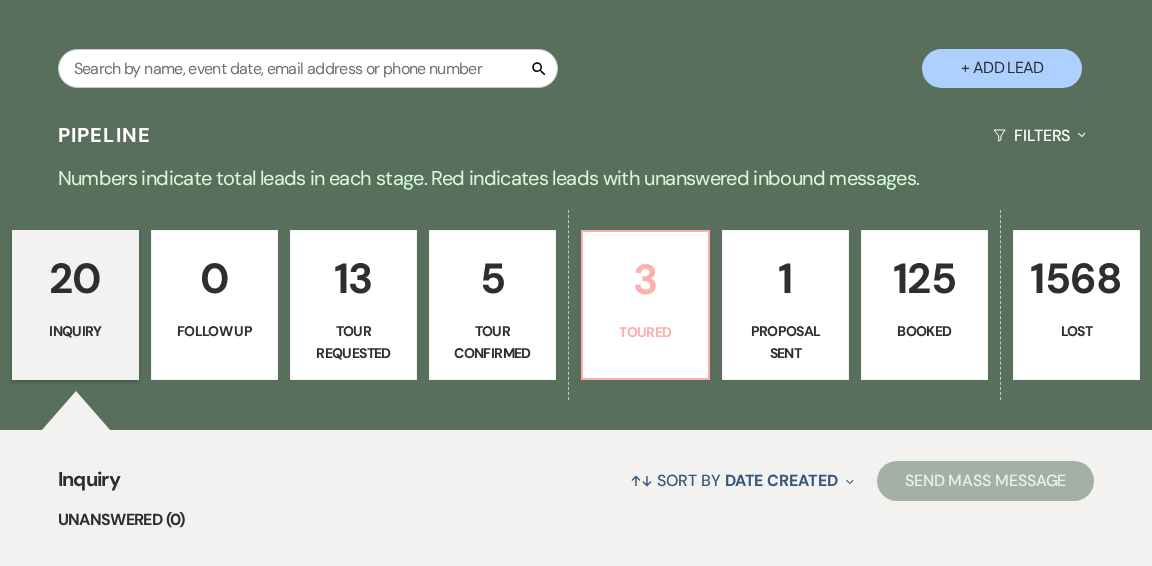 click on "3 Toured" at bounding box center [645, 305] 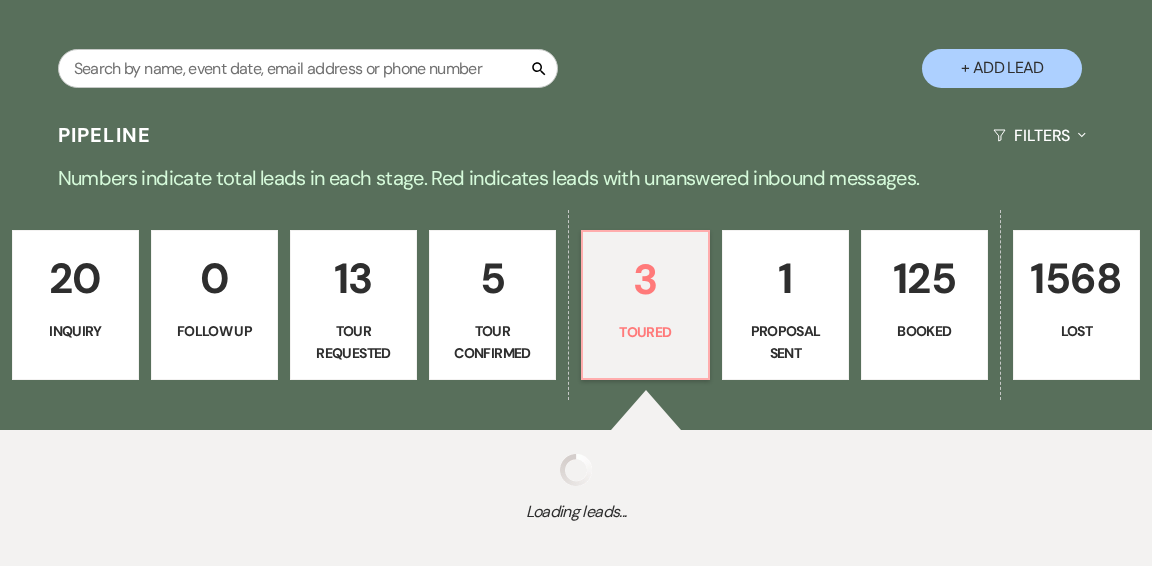 select on "5" 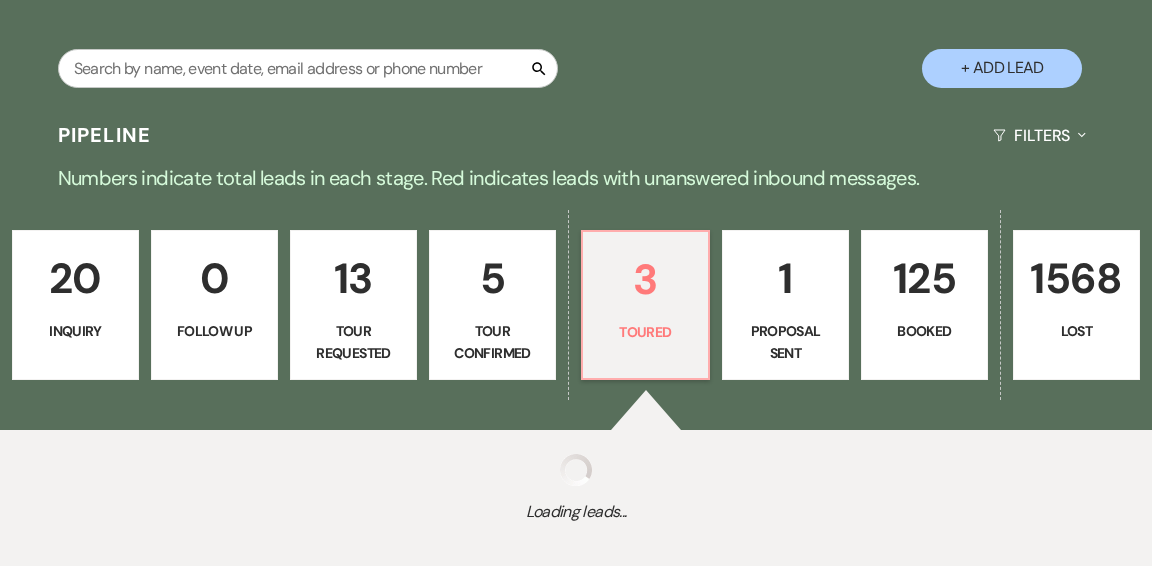 select on "5" 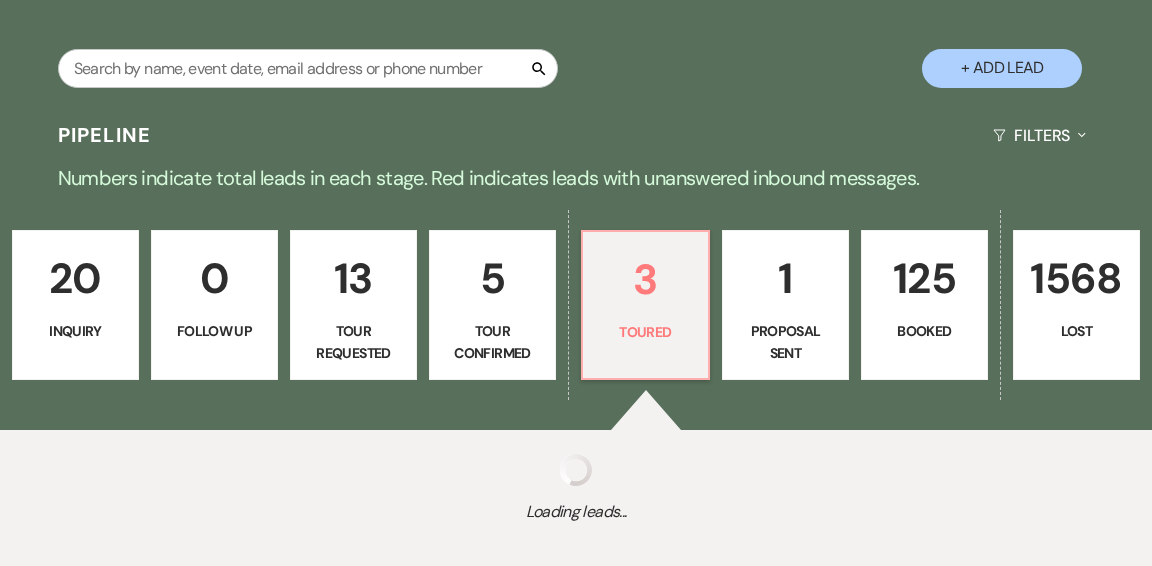 select on "5" 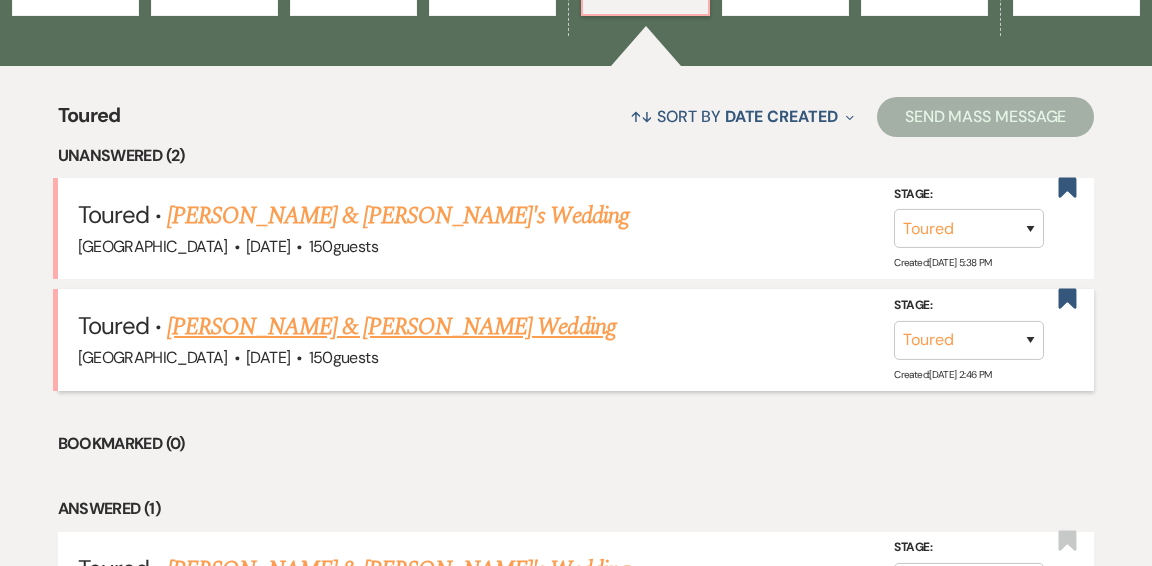 scroll, scrollTop: 738, scrollLeft: 0, axis: vertical 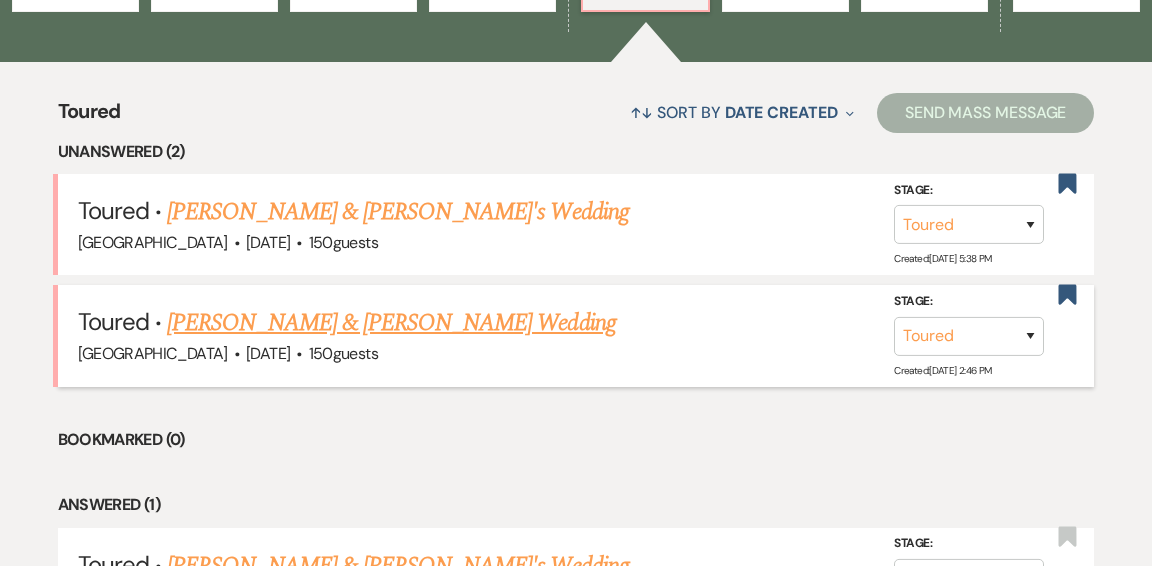 click on "[PERSON_NAME] & [PERSON_NAME] Wedding" at bounding box center [391, 323] 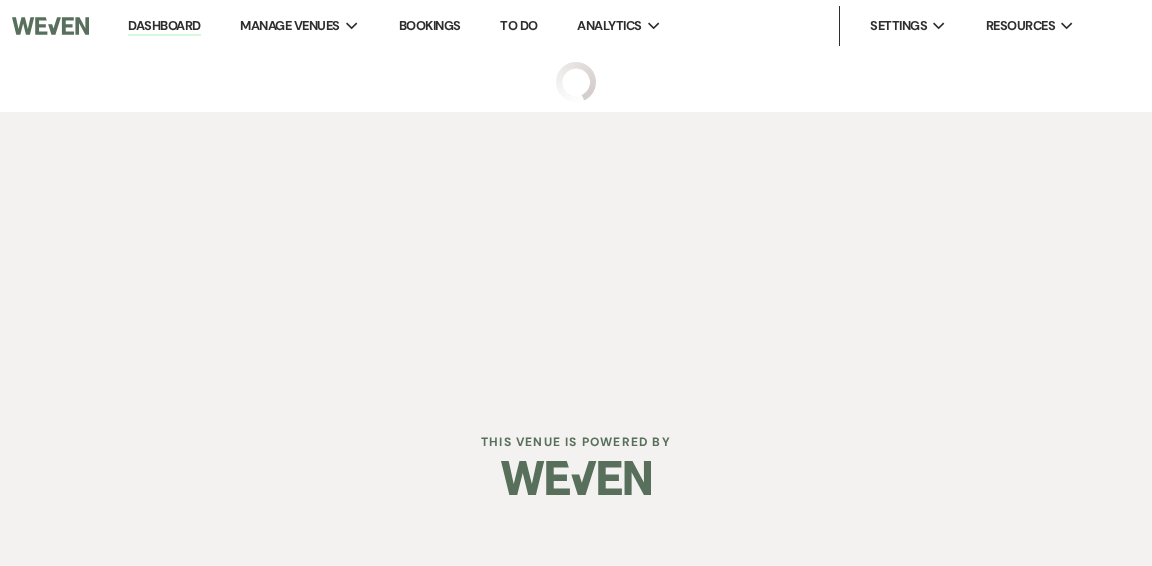 select on "5" 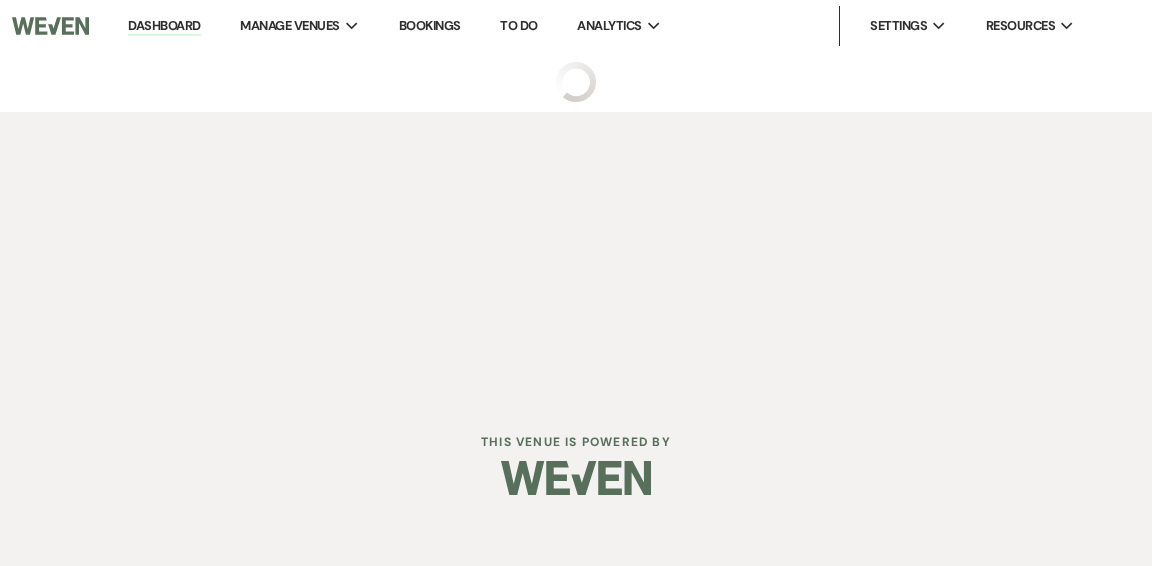 select on "5" 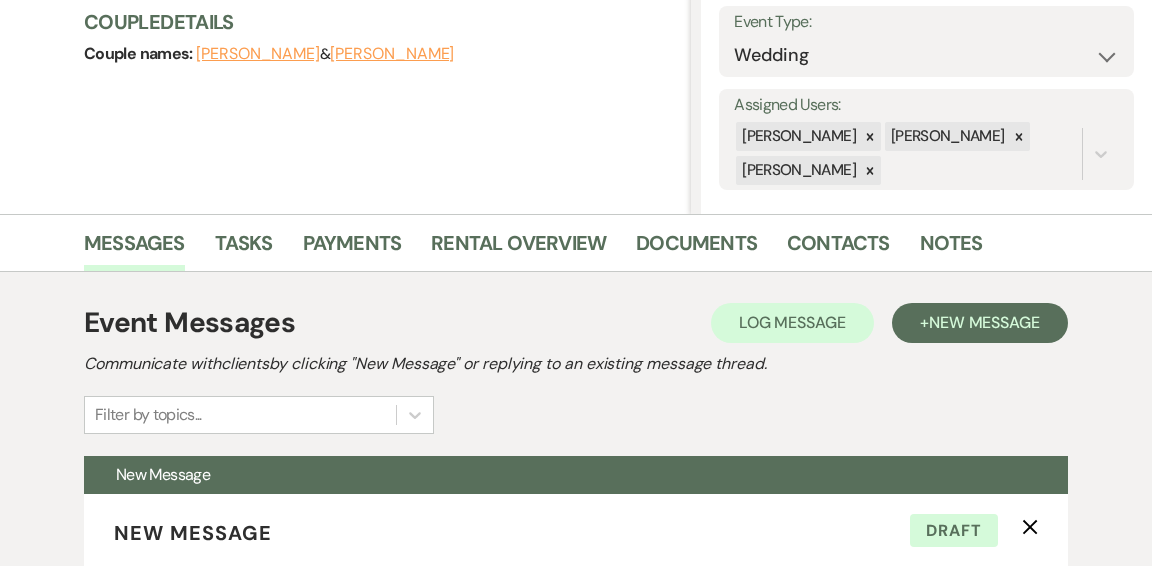 scroll, scrollTop: 0, scrollLeft: 0, axis: both 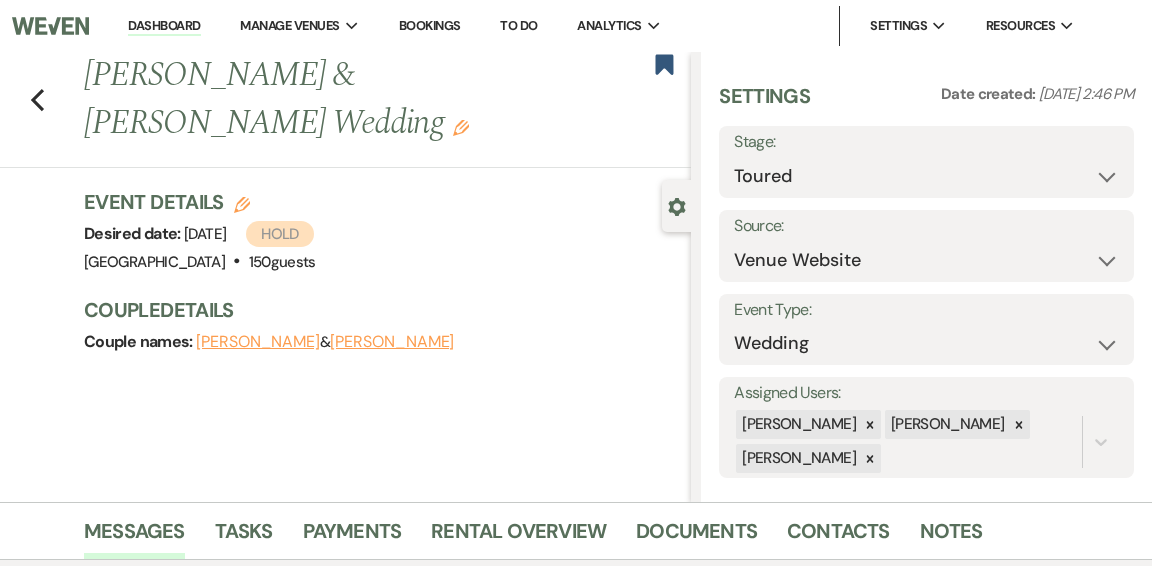 click 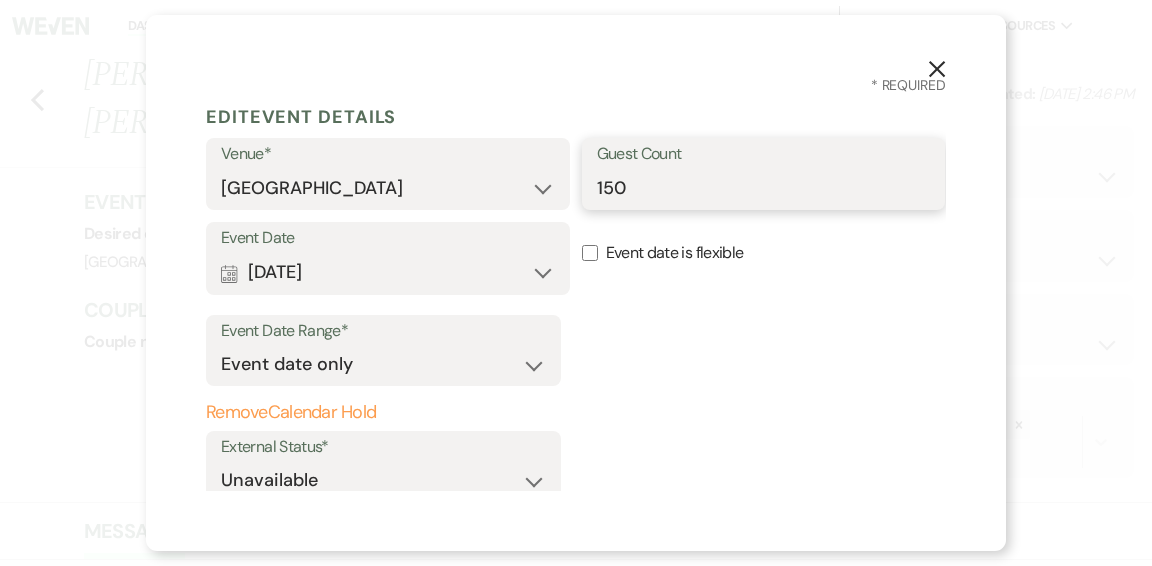 click on "150" at bounding box center [764, 188] 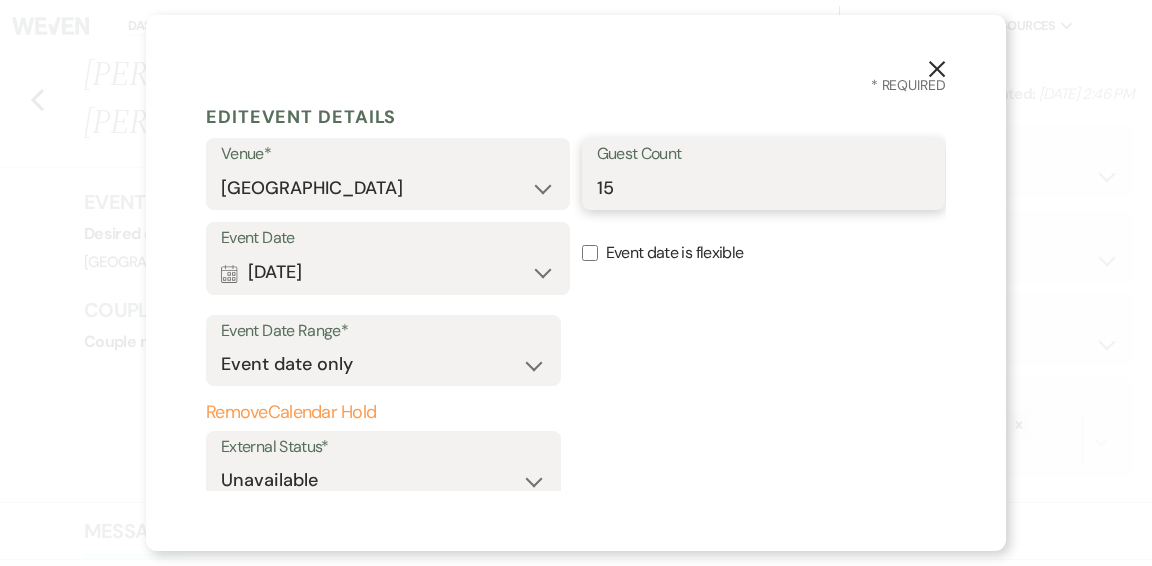 type on "1" 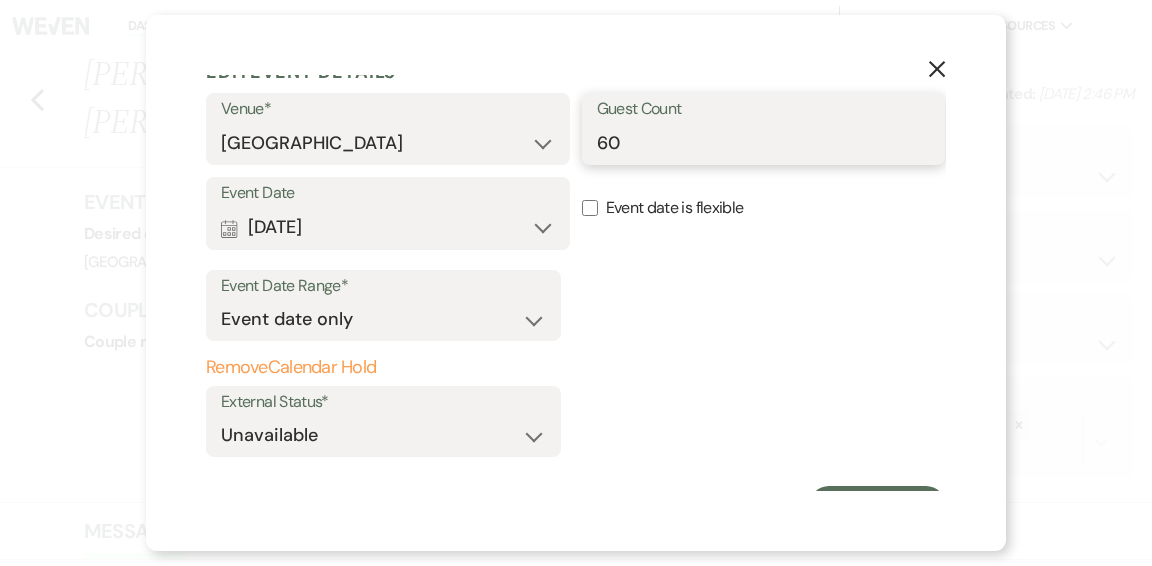scroll, scrollTop: 79, scrollLeft: 0, axis: vertical 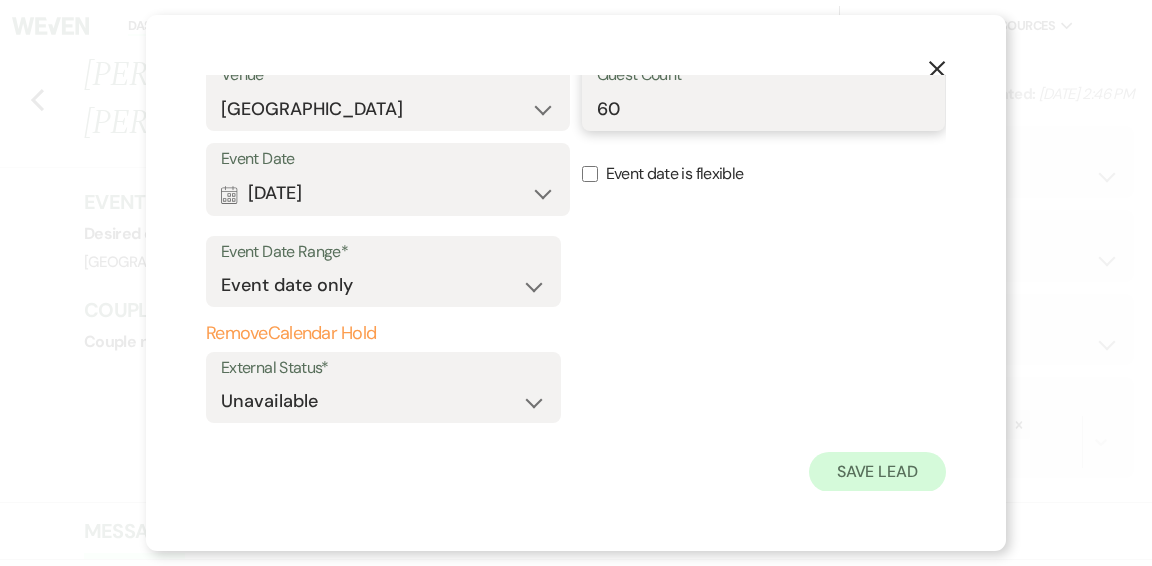 type on "60" 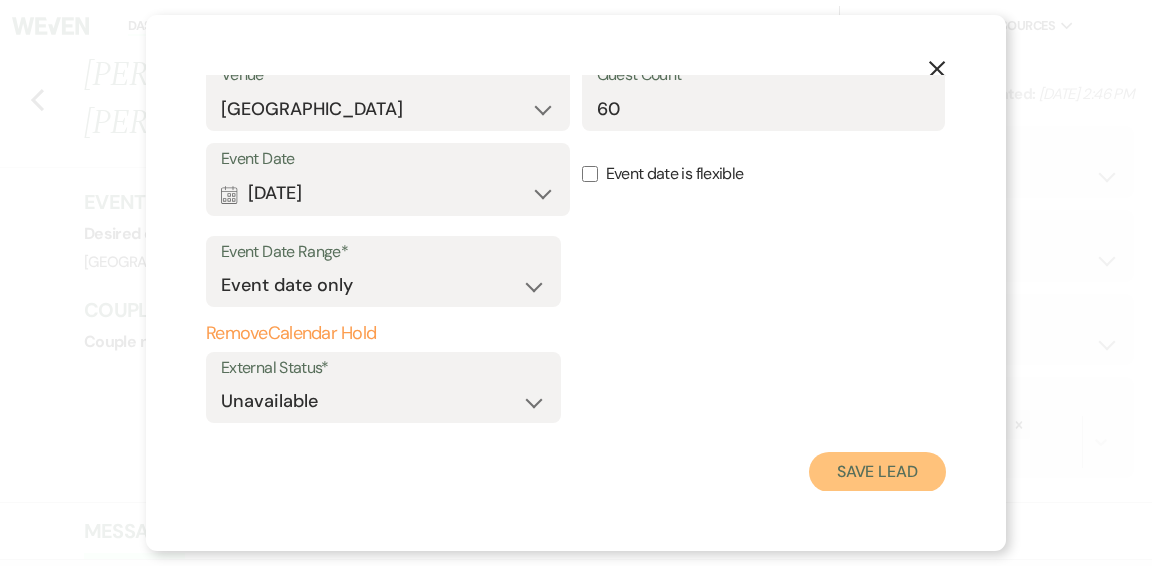 click on "Save Lead" at bounding box center (877, 472) 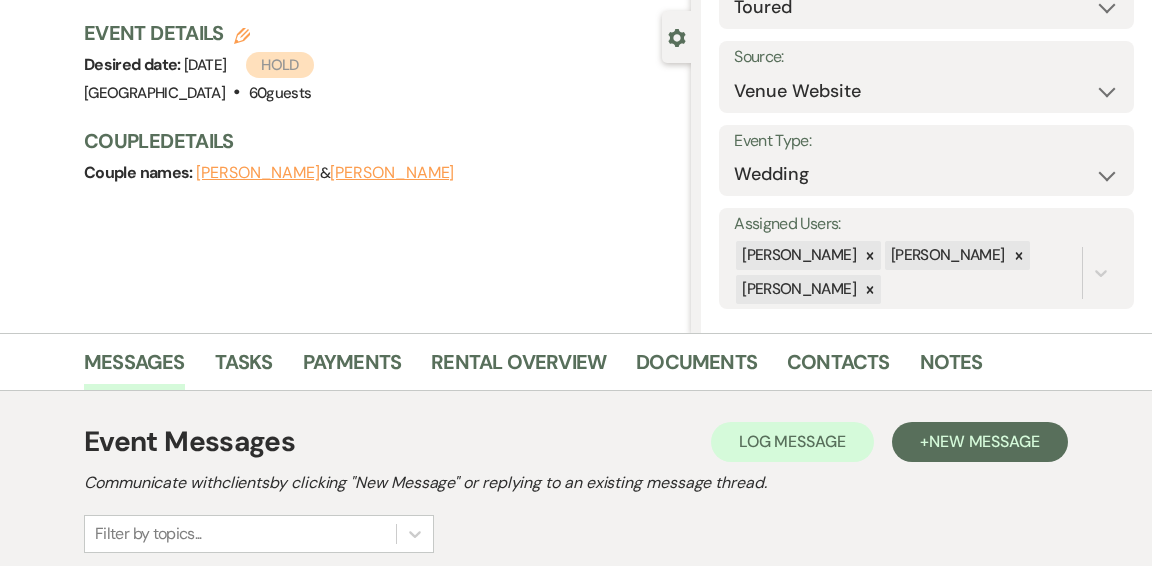 scroll, scrollTop: 171, scrollLeft: 0, axis: vertical 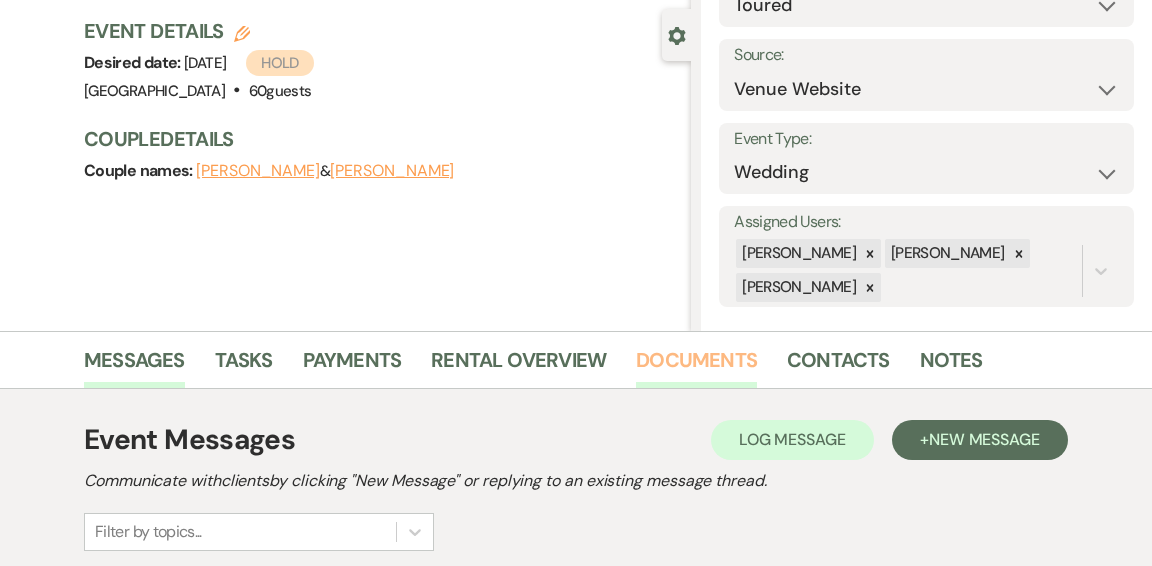 click on "Documents" at bounding box center [696, 366] 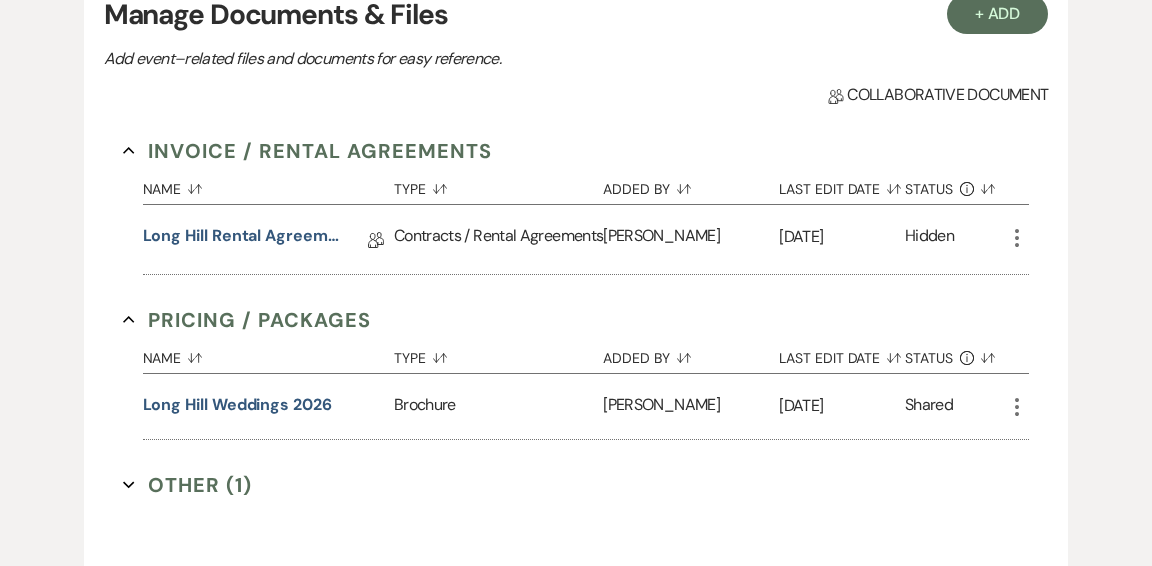 scroll, scrollTop: 622, scrollLeft: 0, axis: vertical 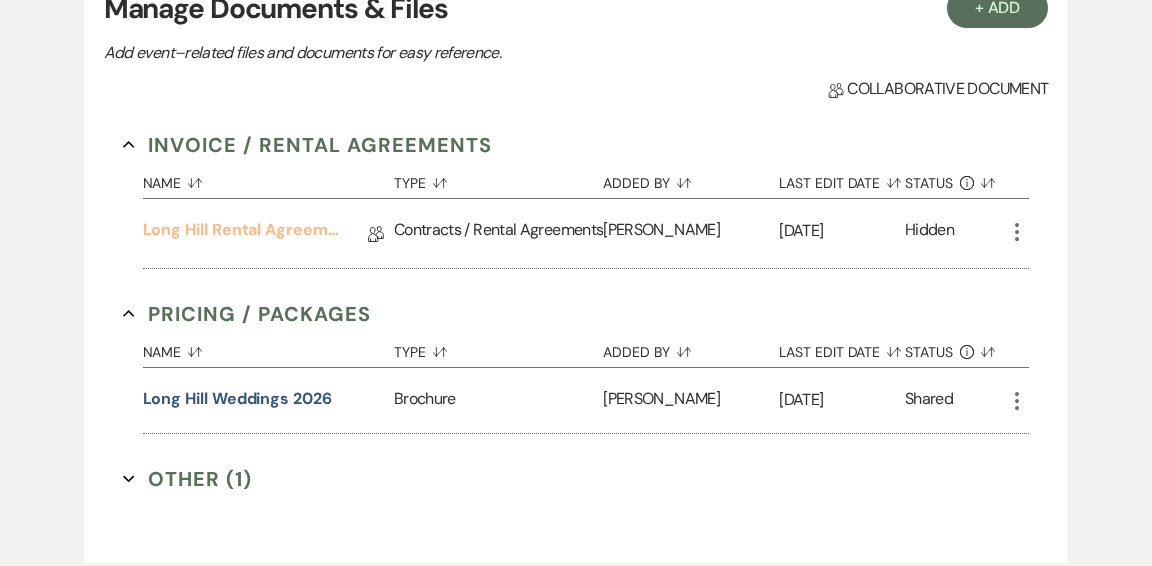 click on "Long Hill Rental Agreement" at bounding box center (243, 233) 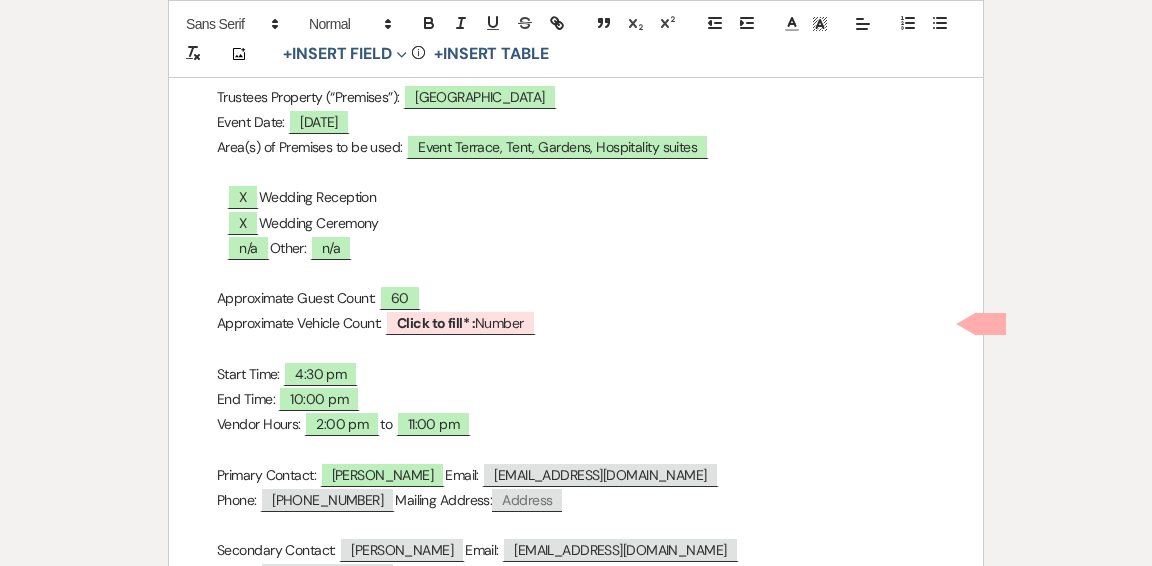 scroll, scrollTop: 384, scrollLeft: 0, axis: vertical 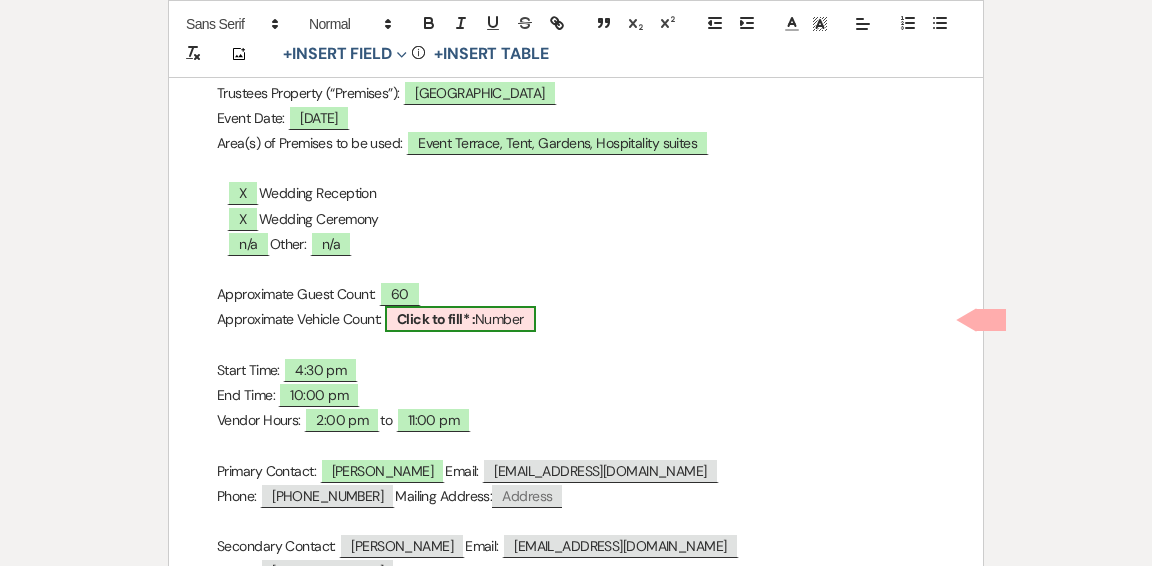 click on "Click to fill* :
Number" at bounding box center (460, 319) 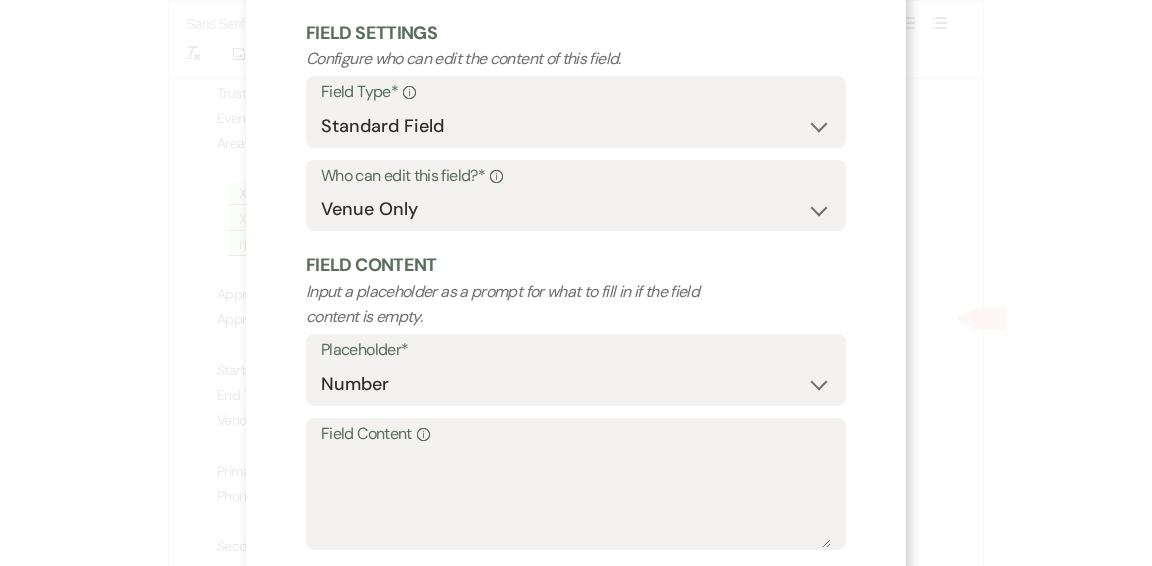 scroll, scrollTop: 209, scrollLeft: 0, axis: vertical 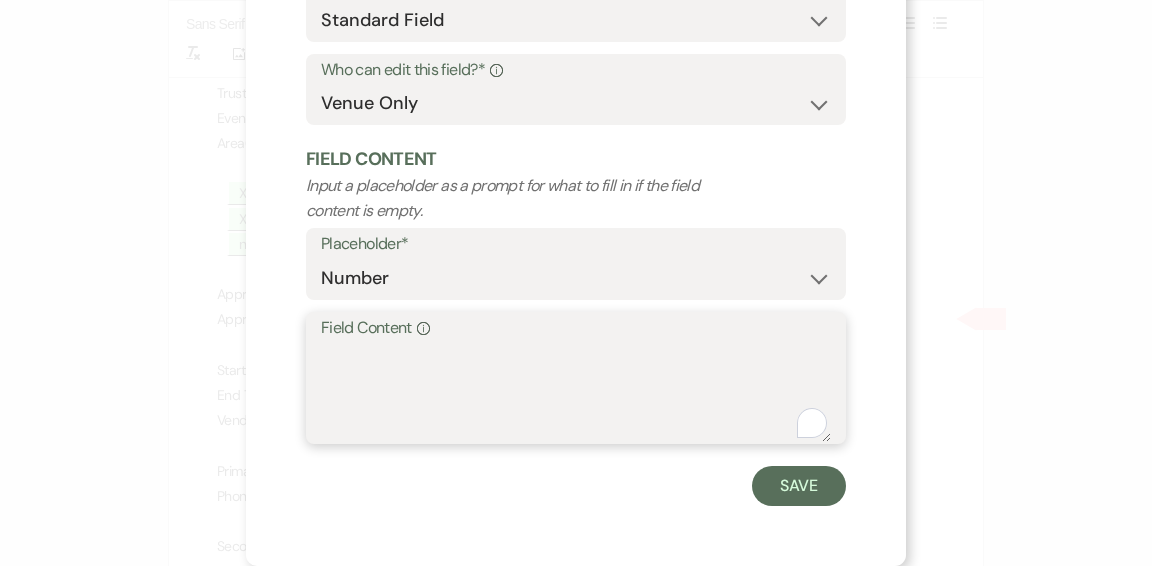 click on "Field Content Info" at bounding box center [576, 392] 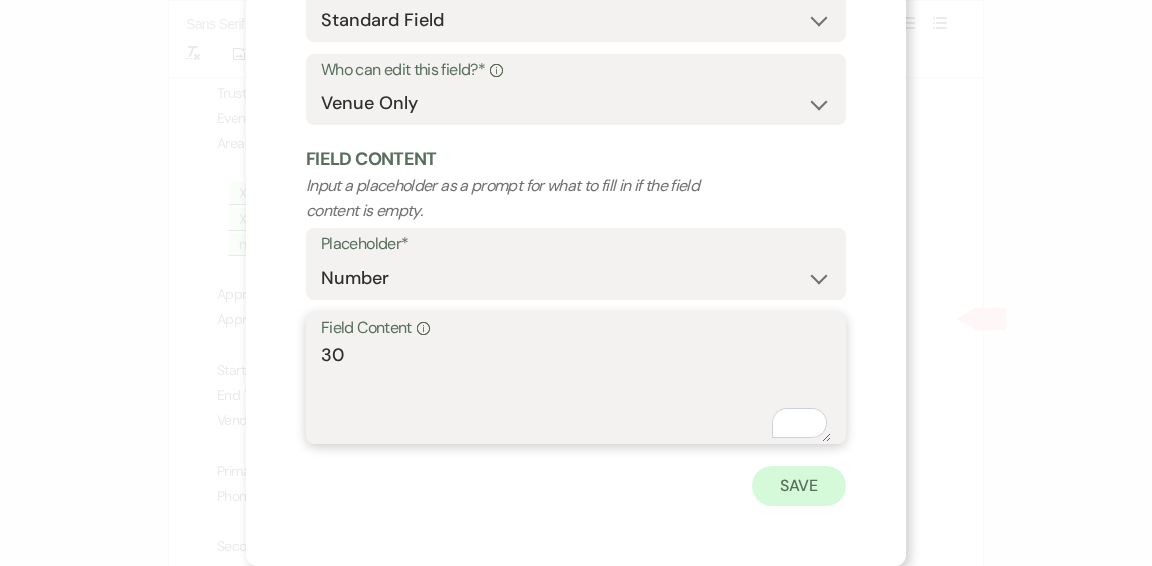 type on "30" 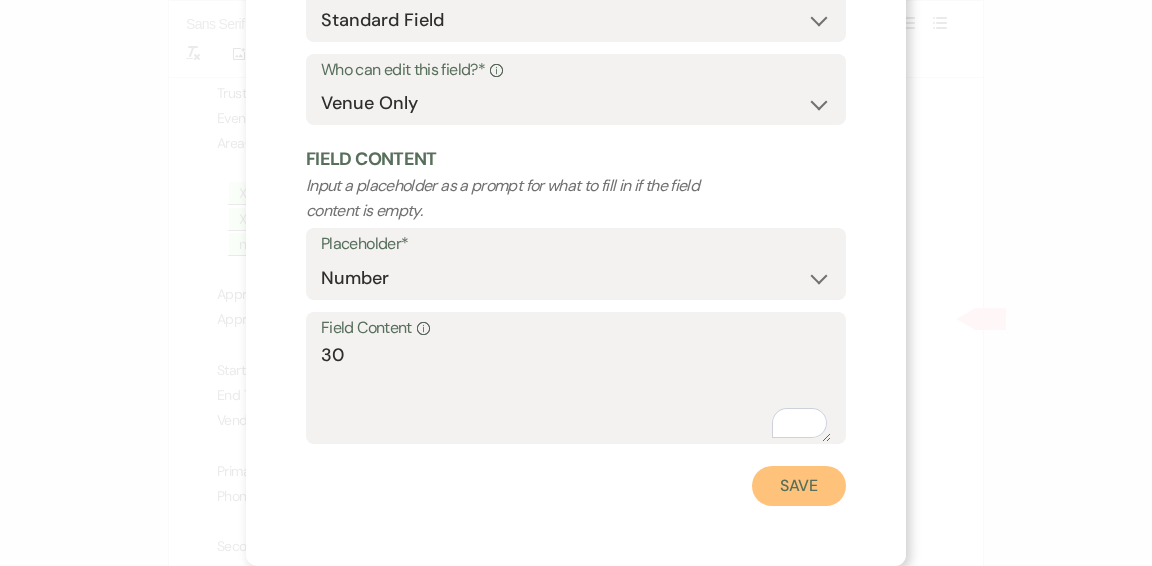 click on "Save" at bounding box center (799, 486) 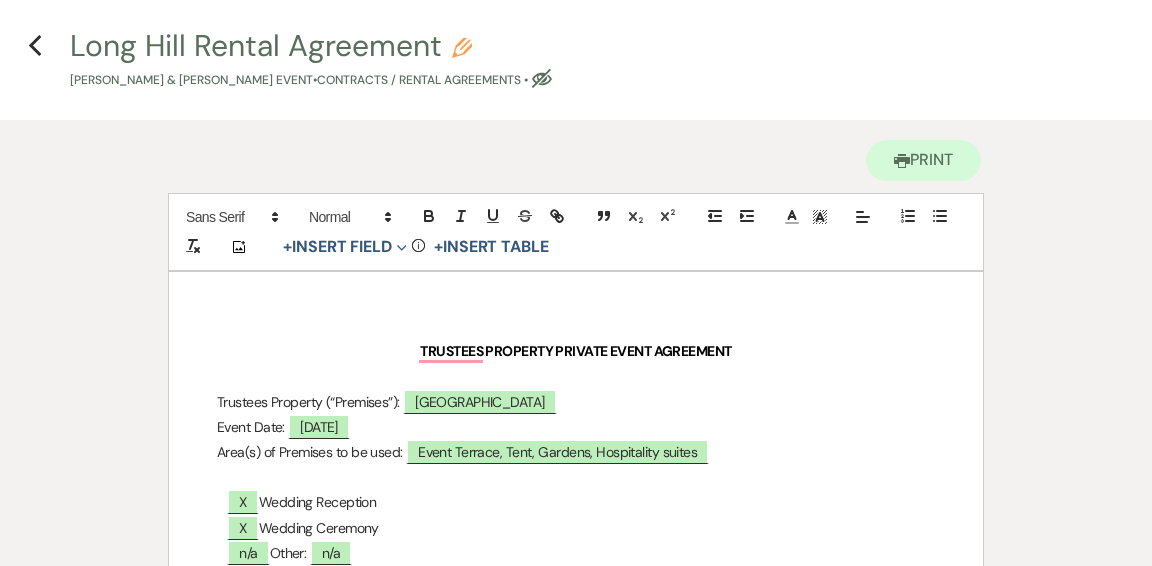 scroll, scrollTop: 0, scrollLeft: 0, axis: both 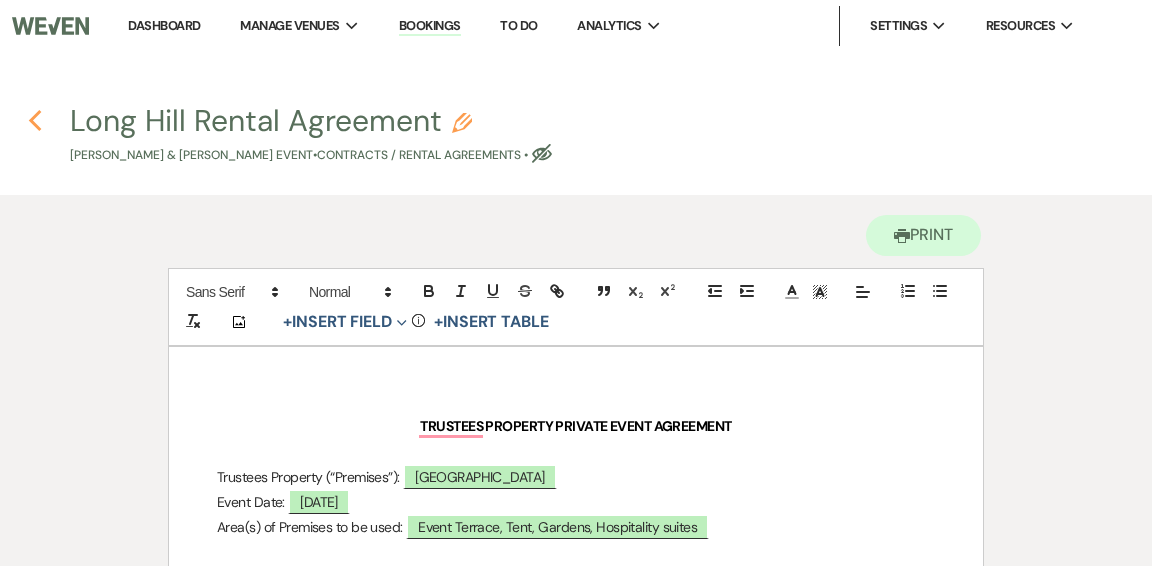 click on "Previous" 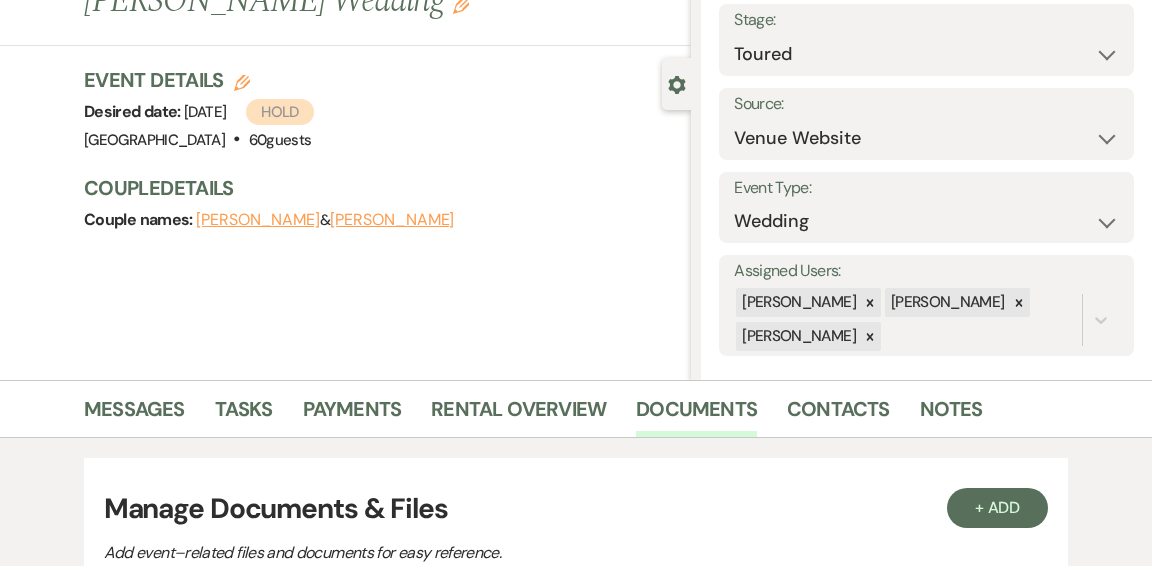 scroll, scrollTop: 118, scrollLeft: 0, axis: vertical 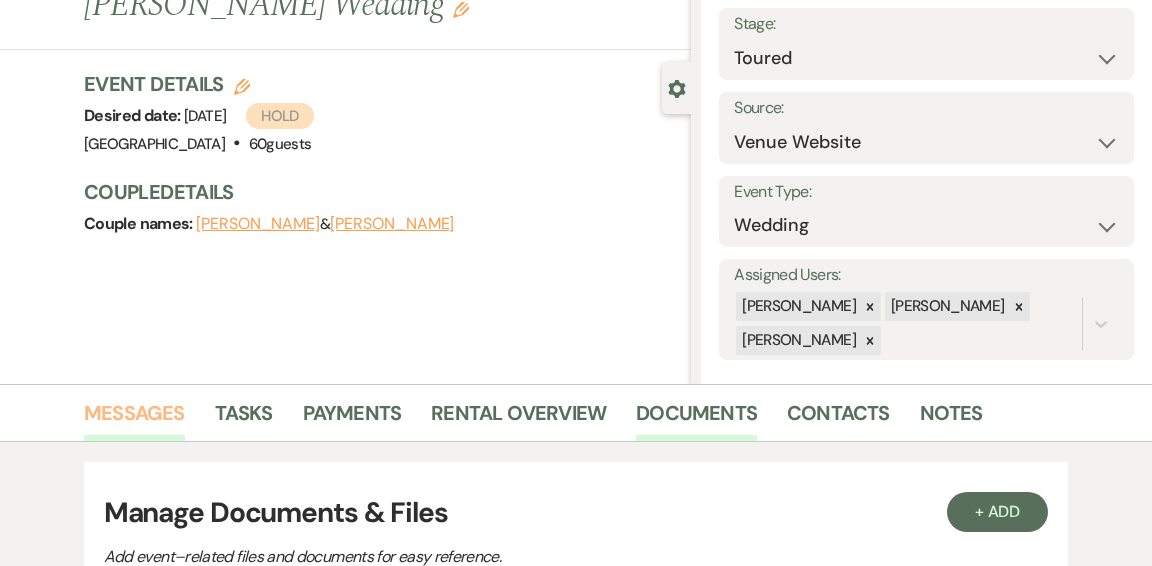 click on "Messages" at bounding box center (134, 419) 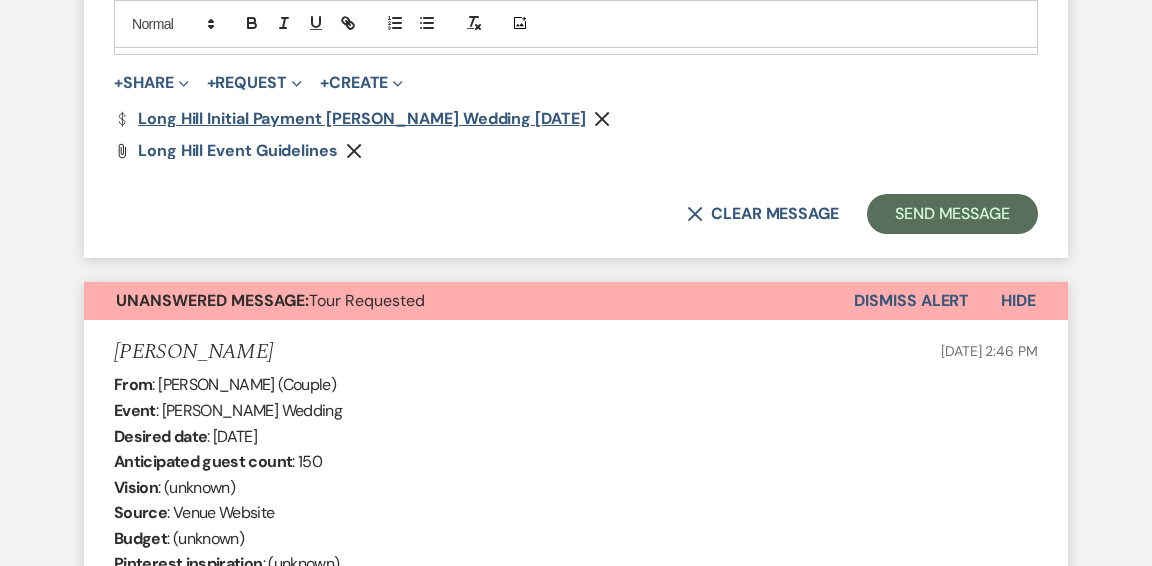 scroll, scrollTop: 1742, scrollLeft: 0, axis: vertical 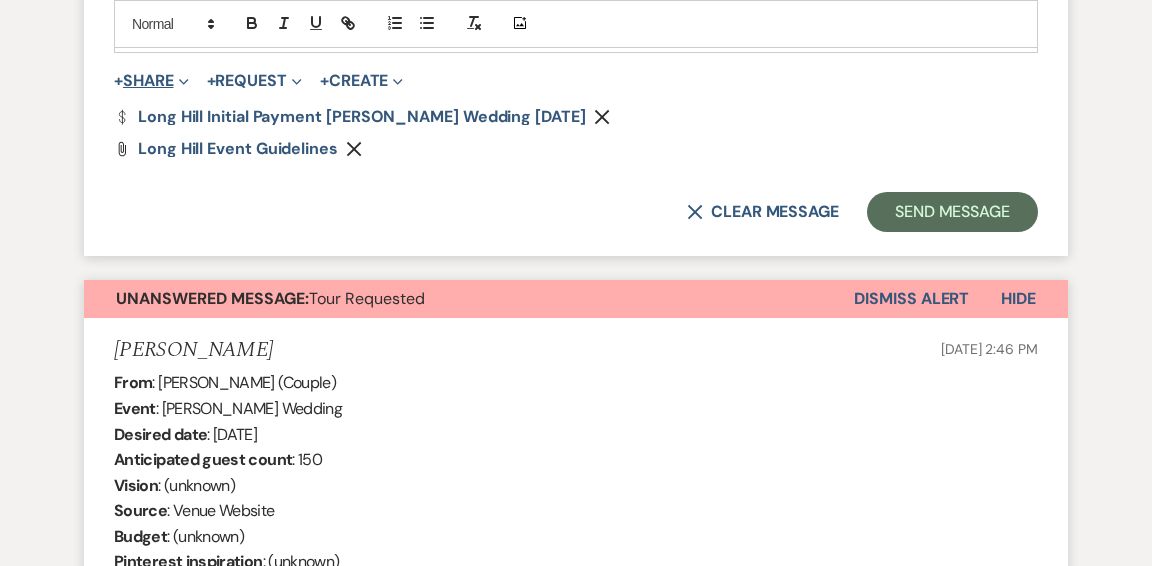 click on "+  Share Expand" at bounding box center [151, 81] 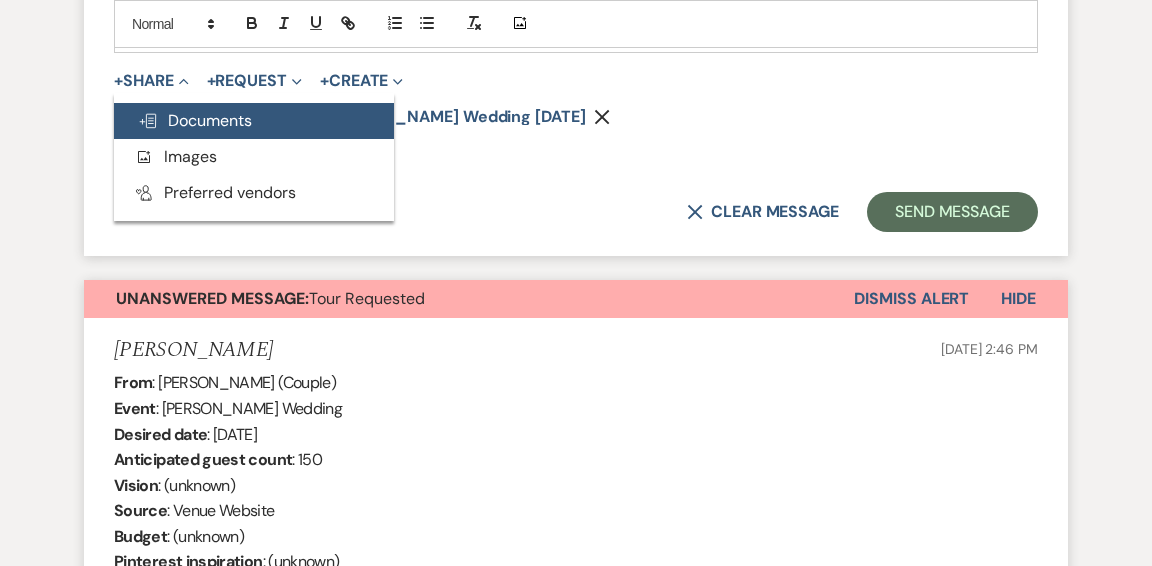 click on "Doc Upload Documents" at bounding box center (195, 120) 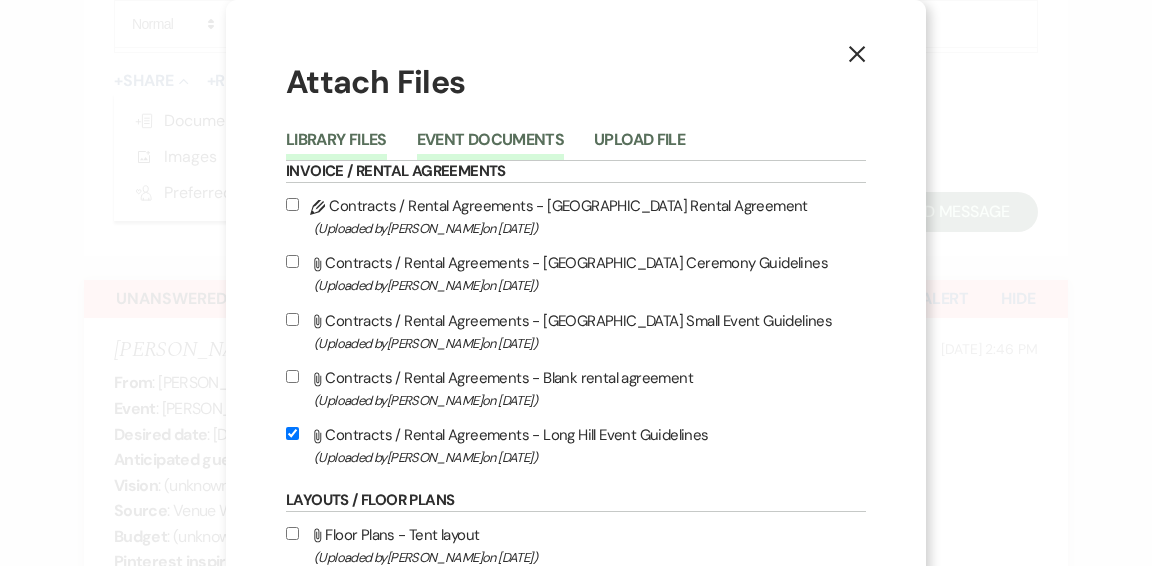 click on "Event Documents" at bounding box center [490, 146] 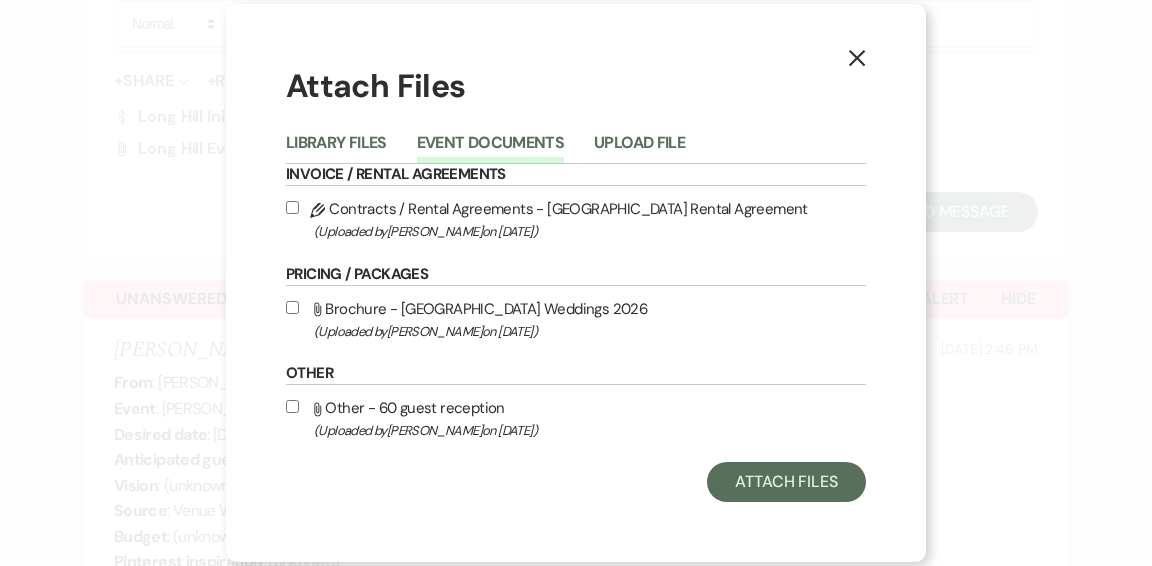 click on "Pencil Contracts / Rental Agreements - Long Hill Rental Agreement (Uploaded by  [PERSON_NAME]  on   [DATE] )" at bounding box center (576, 219) 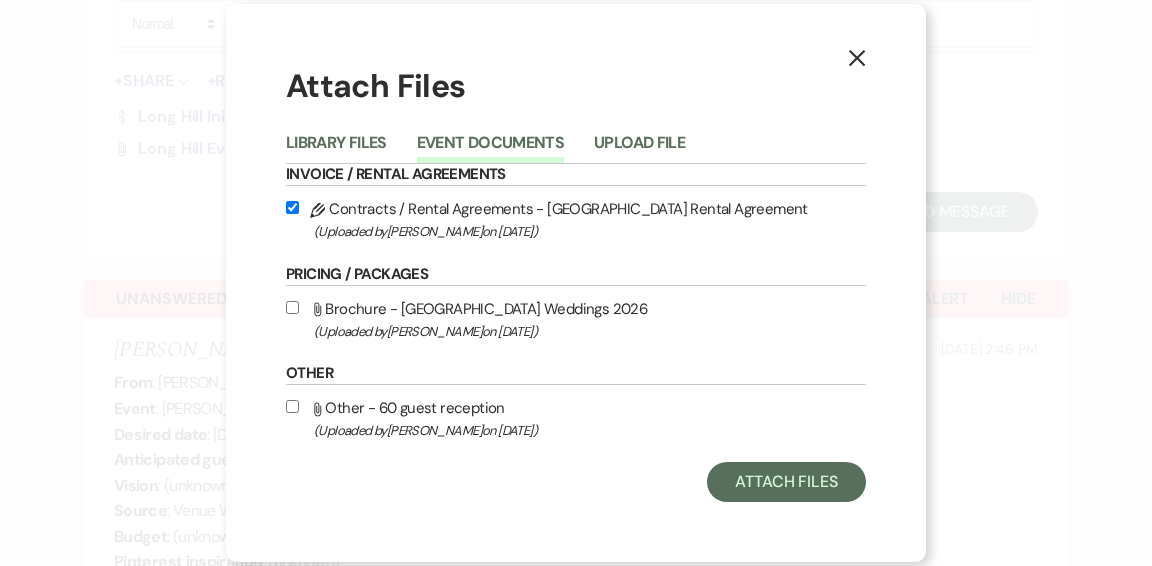 checkbox on "true" 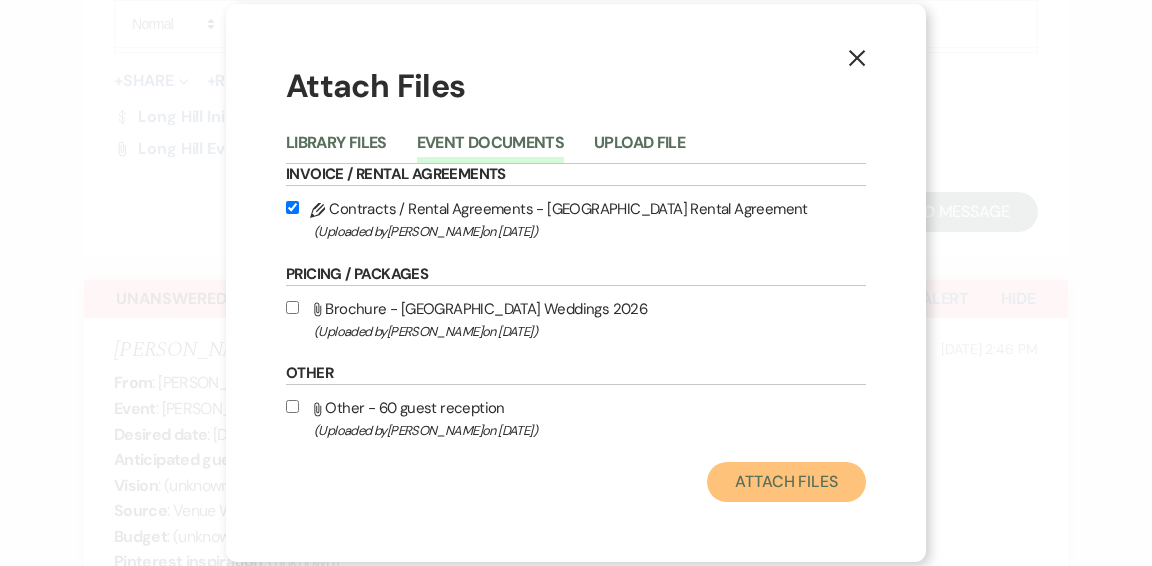 click on "Attach Files" at bounding box center [786, 482] 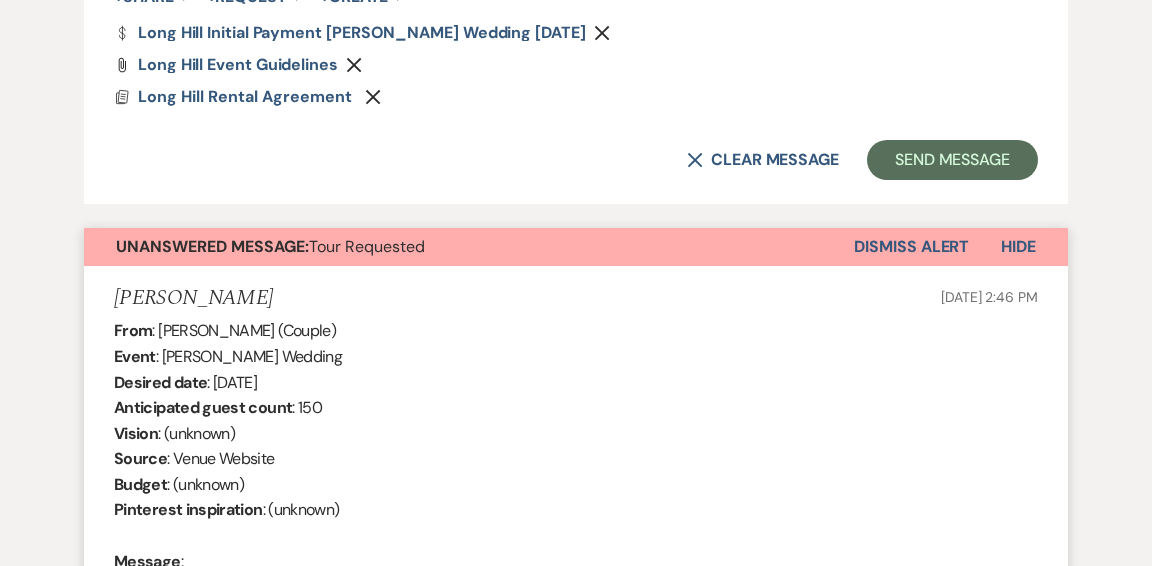 scroll, scrollTop: 1827, scrollLeft: 0, axis: vertical 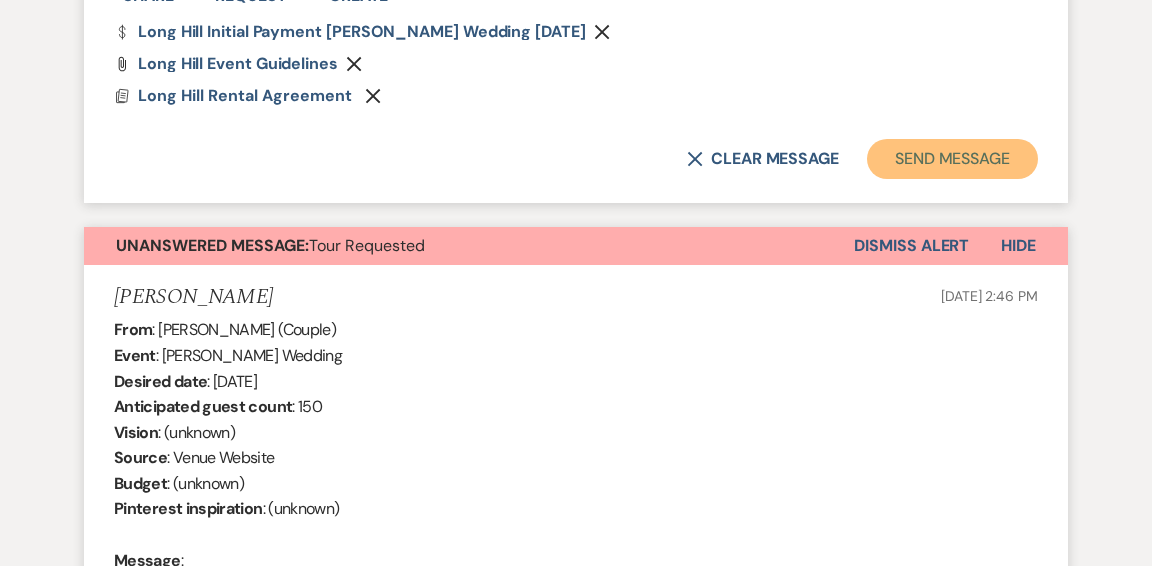 click on "Send Message" at bounding box center [952, 159] 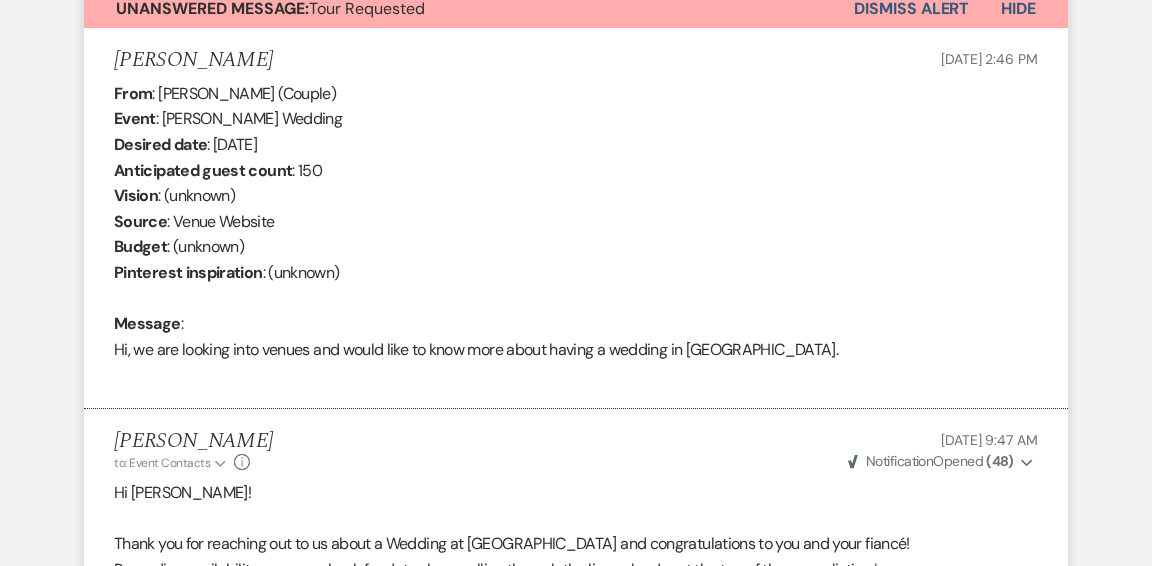 scroll, scrollTop: 1636, scrollLeft: 0, axis: vertical 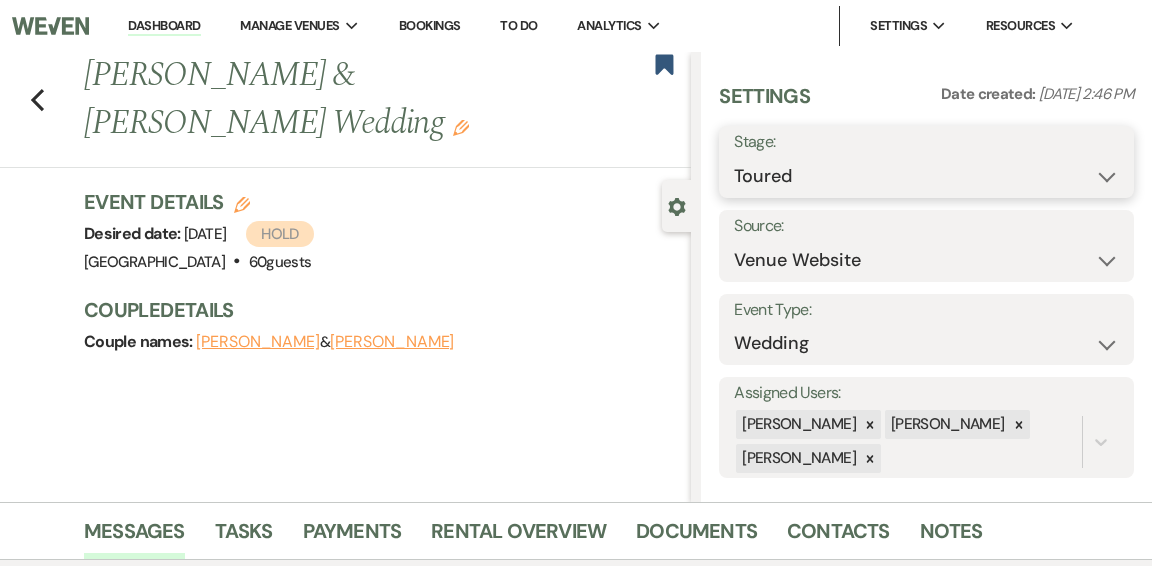 click on "Inquiry Follow Up Tour Requested Tour Confirmed Toured Proposal Sent Booked Lost" at bounding box center (926, 176) 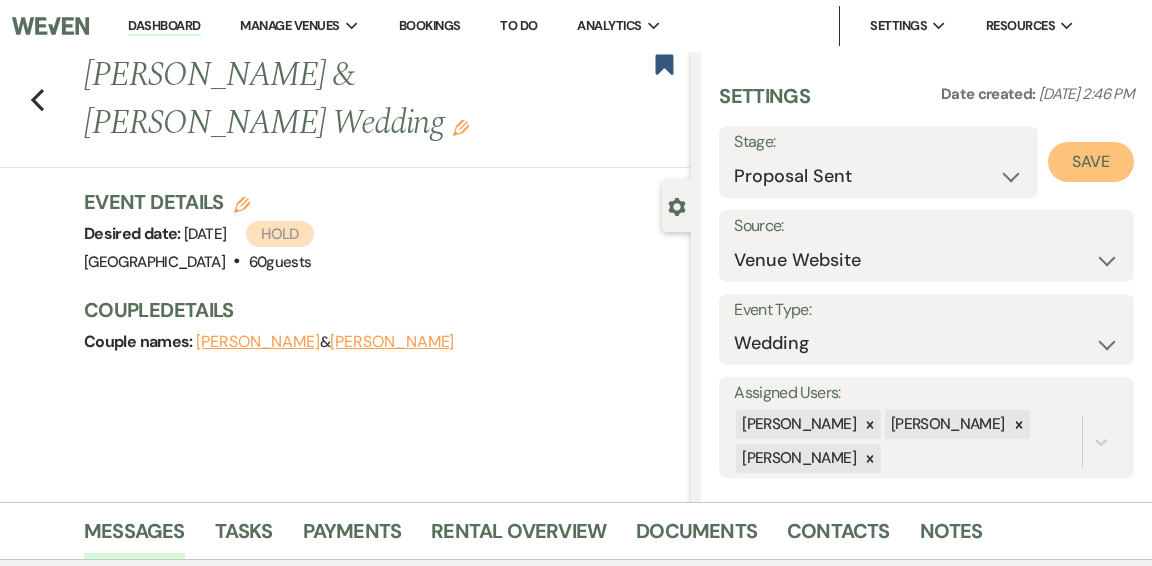 click on "Save" at bounding box center (1091, 162) 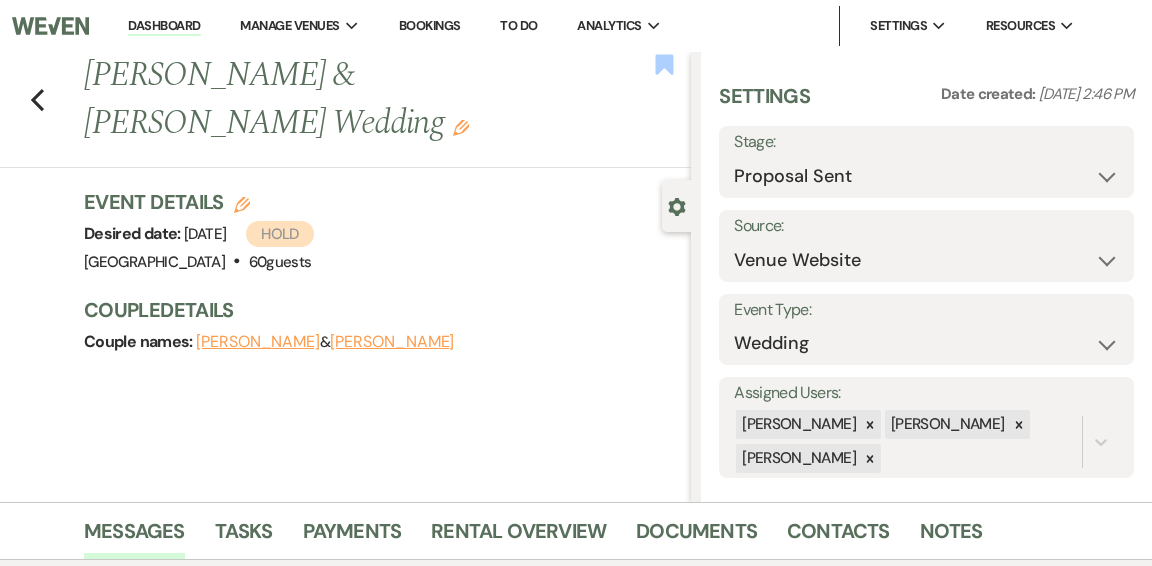 click 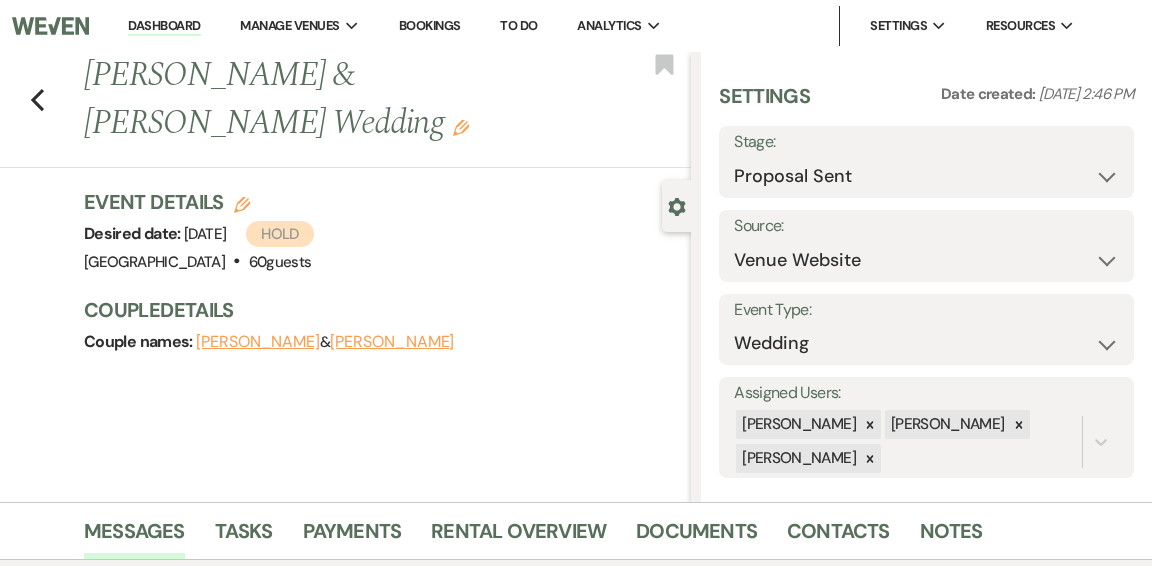 click on "Dashboard" at bounding box center [164, 26] 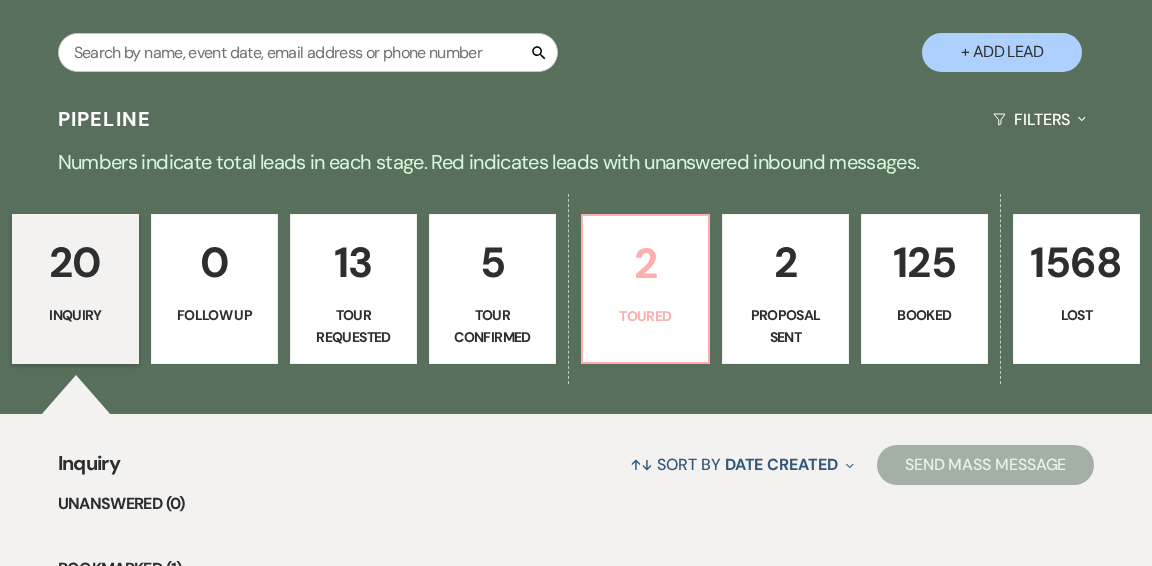 scroll, scrollTop: 388, scrollLeft: 0, axis: vertical 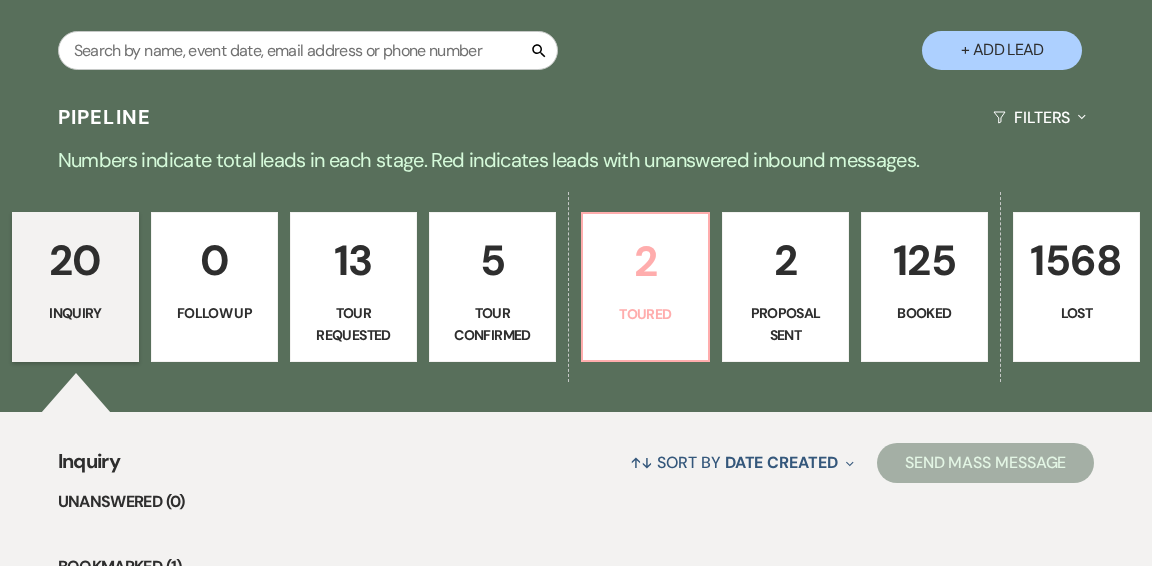 click on "Toured" at bounding box center (645, 314) 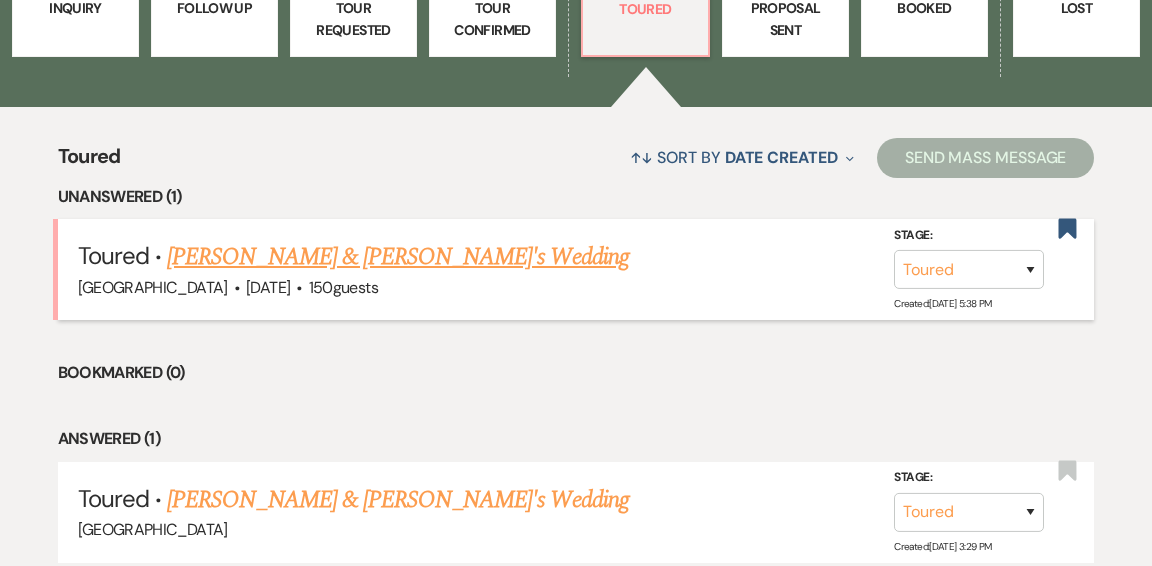 scroll, scrollTop: 737, scrollLeft: 0, axis: vertical 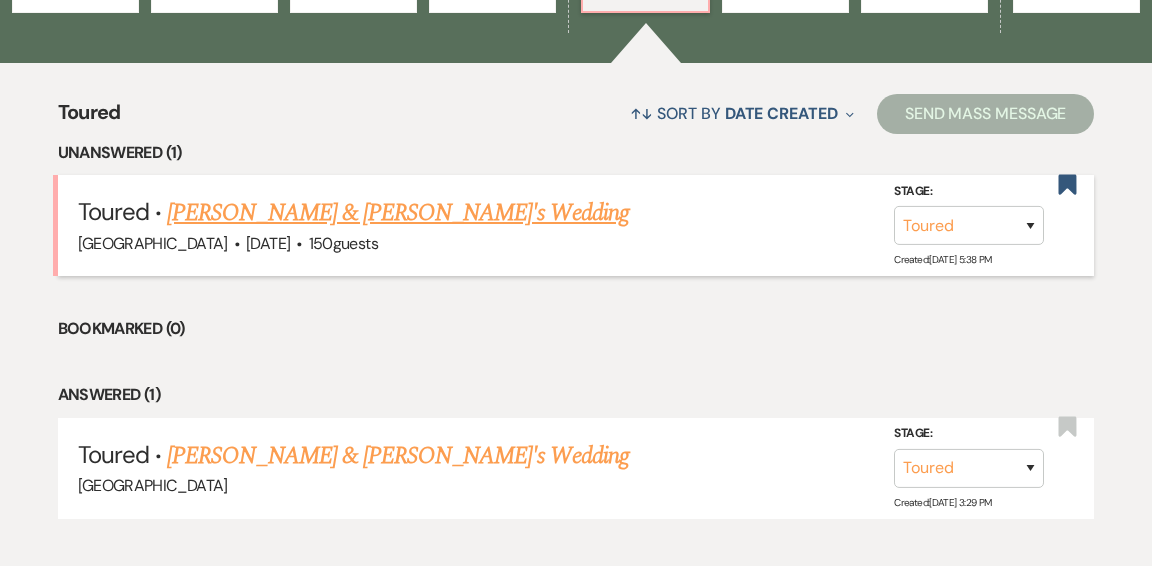 click on "[PERSON_NAME] & [PERSON_NAME]'s Wedding" at bounding box center [398, 213] 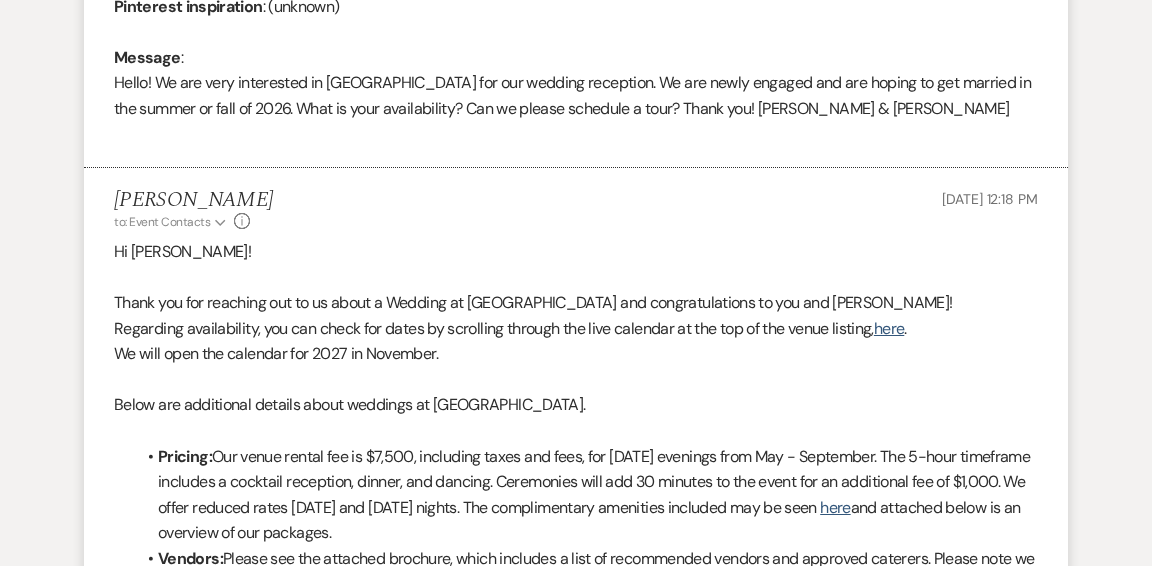 select on "5" 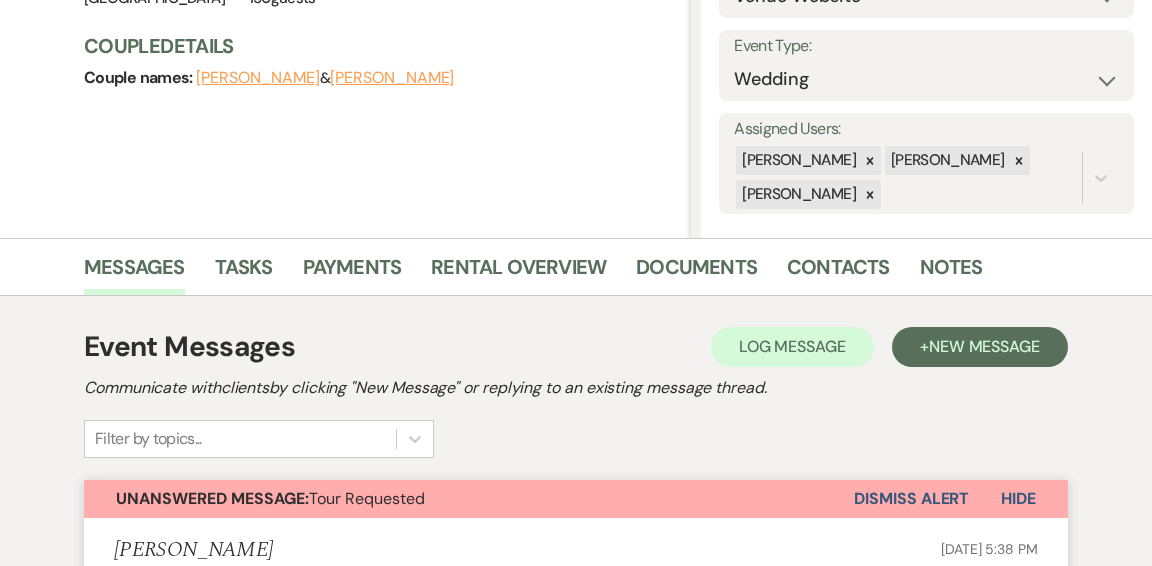 scroll, scrollTop: 267, scrollLeft: 0, axis: vertical 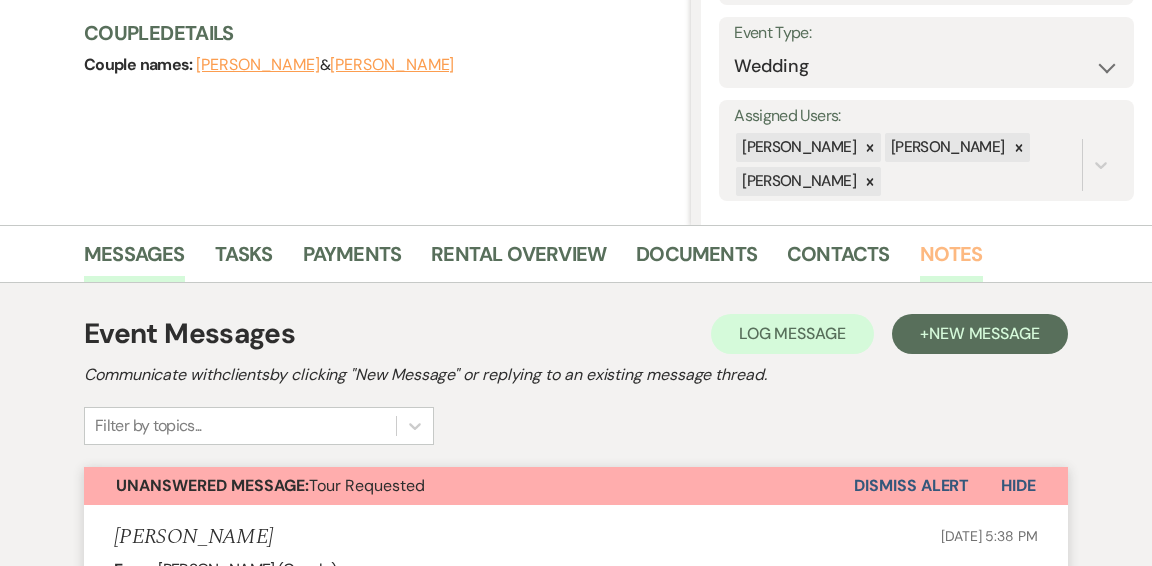 click on "Notes" at bounding box center [951, 260] 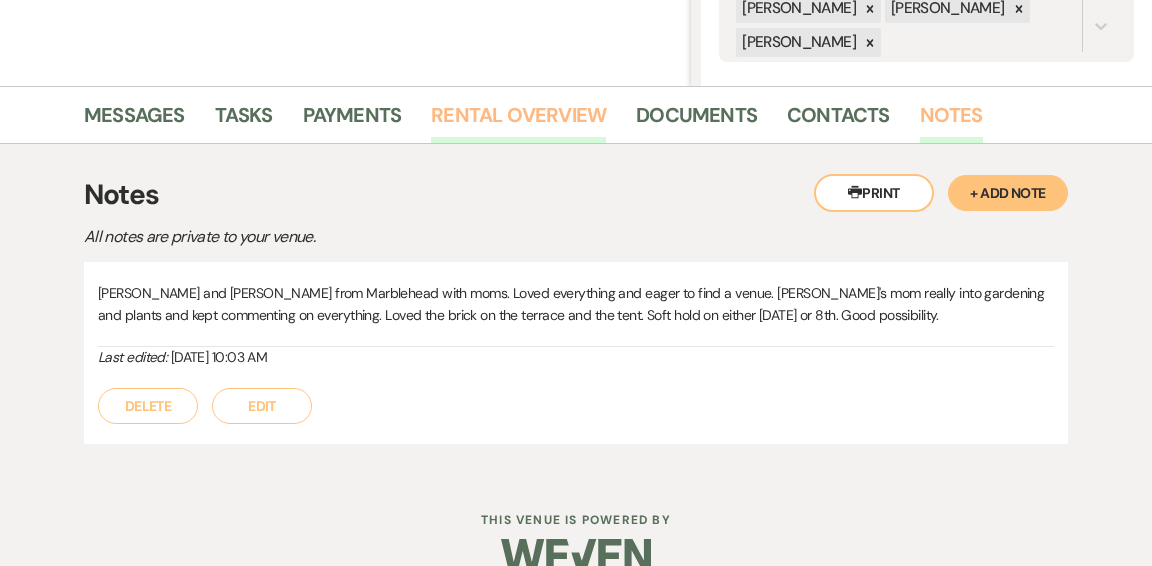 scroll, scrollTop: 428, scrollLeft: 0, axis: vertical 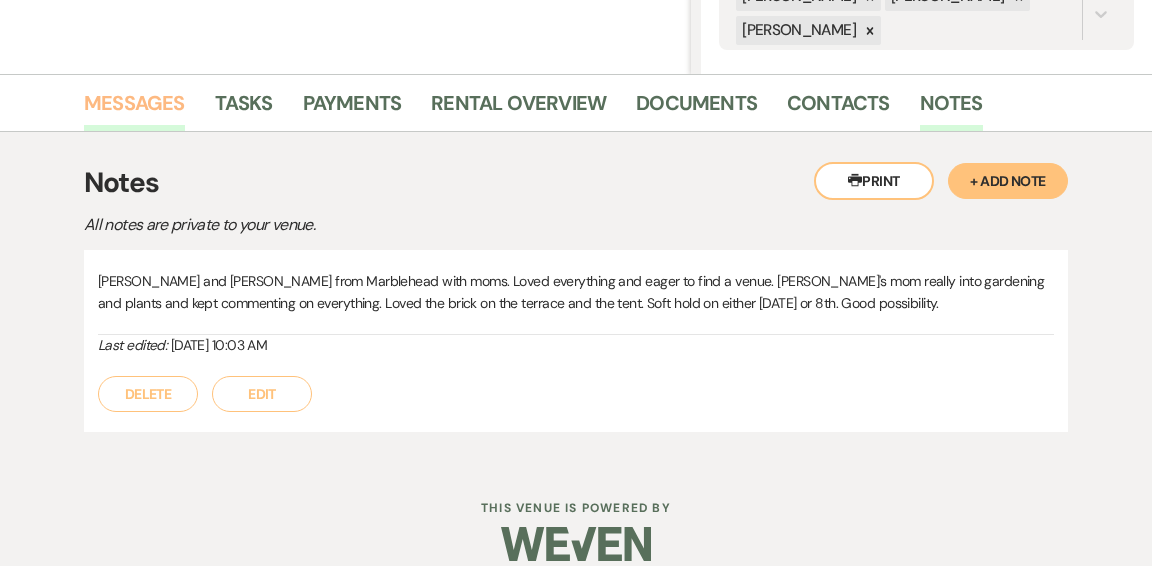 click on "Messages" at bounding box center (134, 109) 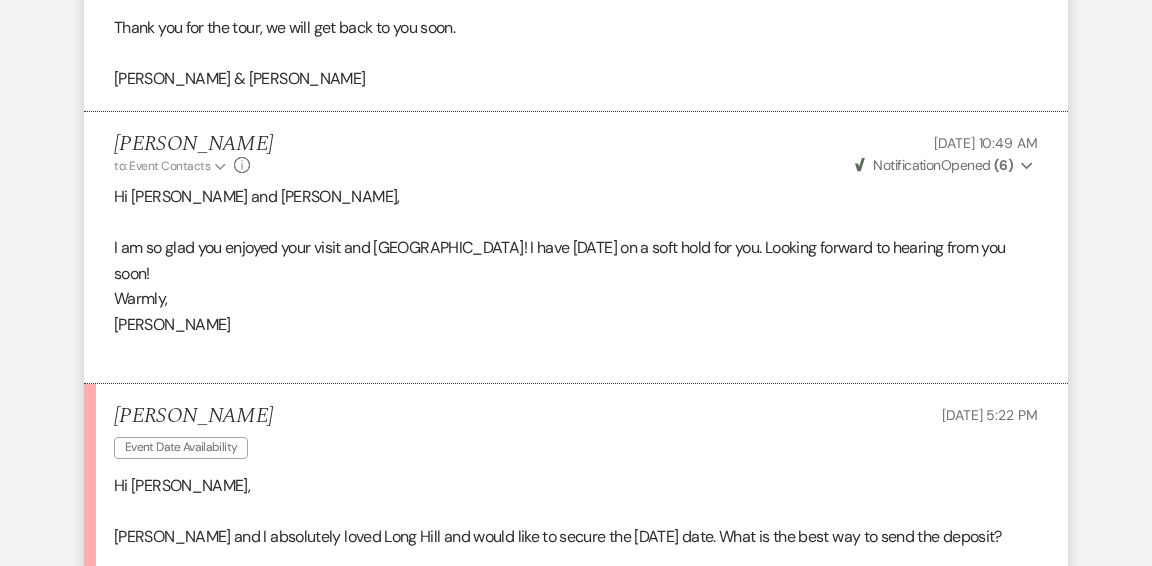 scroll, scrollTop: 4752, scrollLeft: 0, axis: vertical 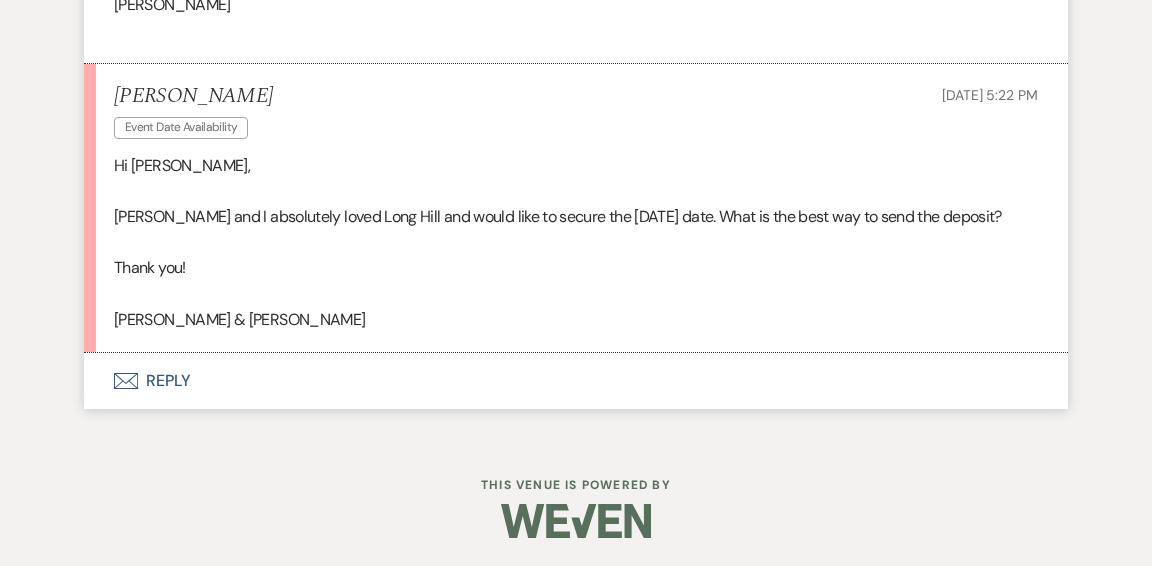 click on "Envelope Reply" at bounding box center (576, 381) 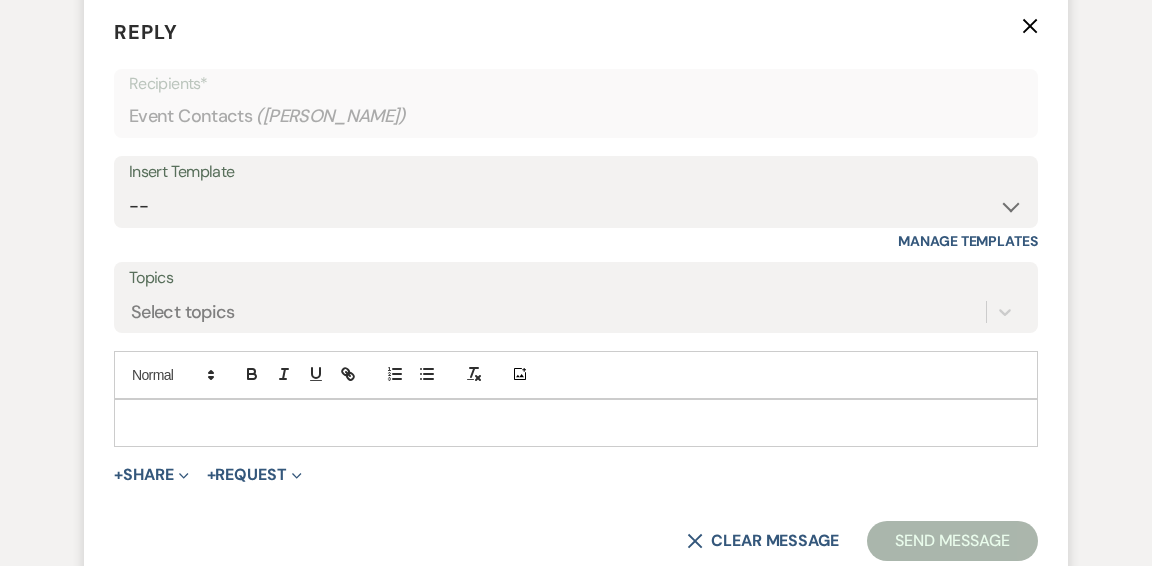 scroll, scrollTop: 5116, scrollLeft: 0, axis: vertical 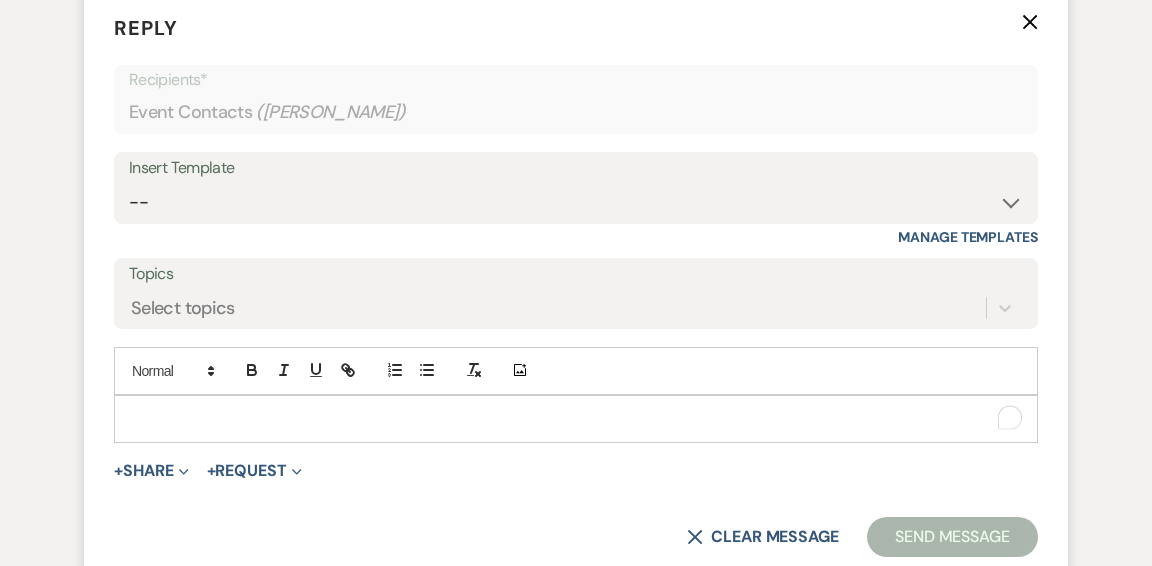 click at bounding box center [576, 419] 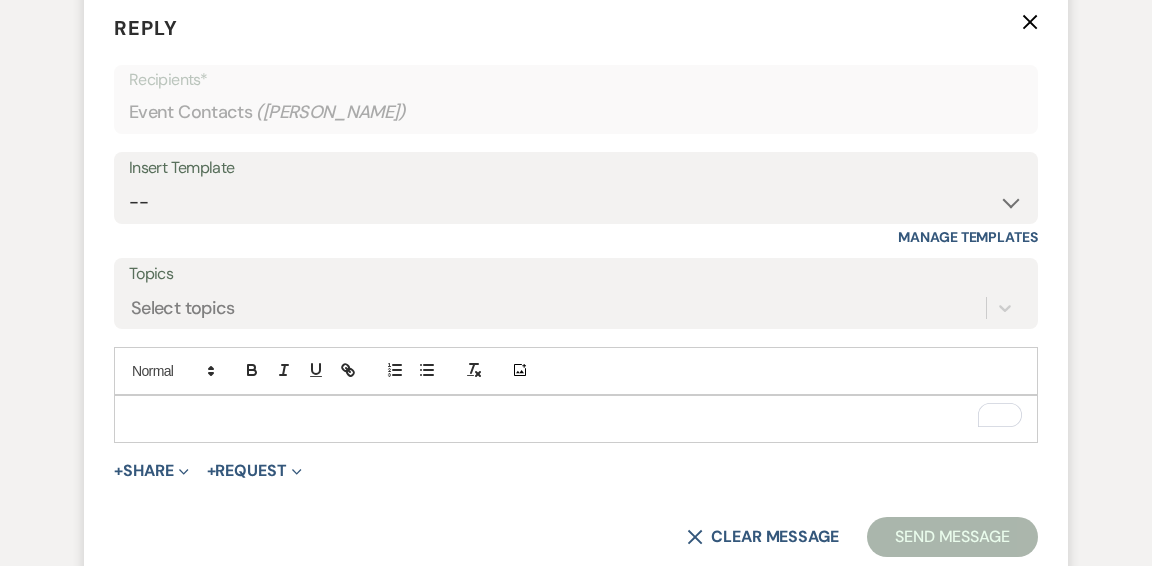 type 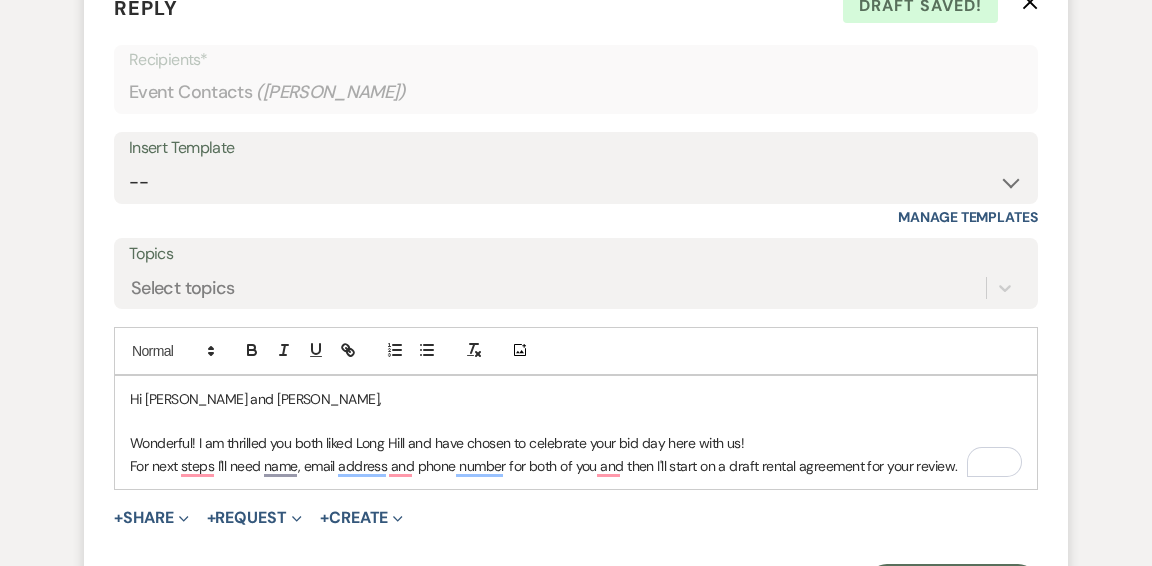 scroll, scrollTop: 5137, scrollLeft: 0, axis: vertical 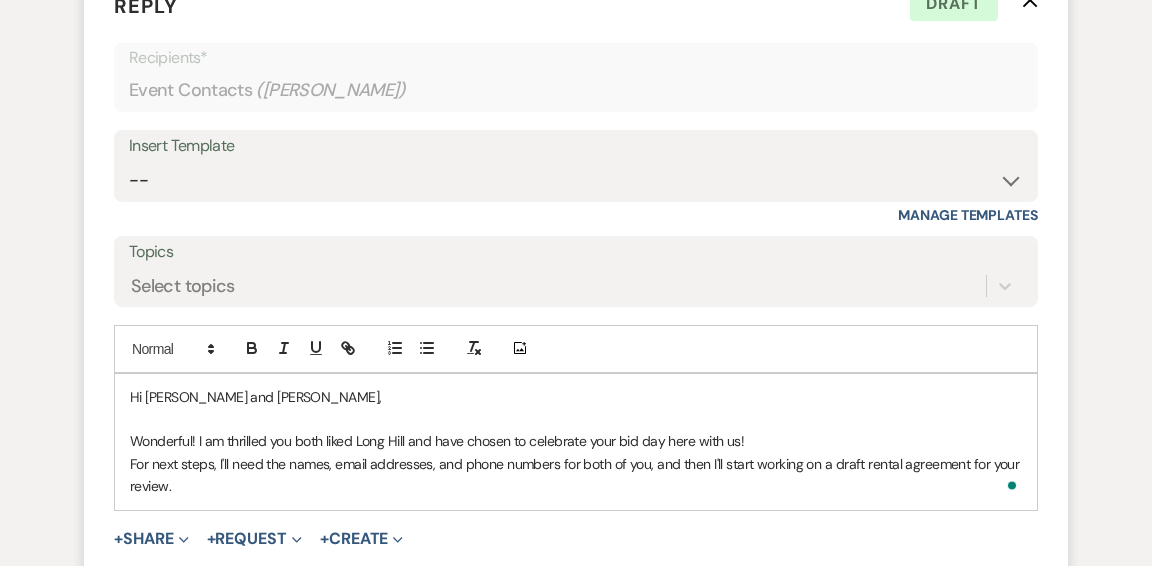 click on "For next steps, I'll need the names, email addresses, and phone numbers for both of you, and then I'll start working on a draft rental agreement for your review." at bounding box center (576, 475) 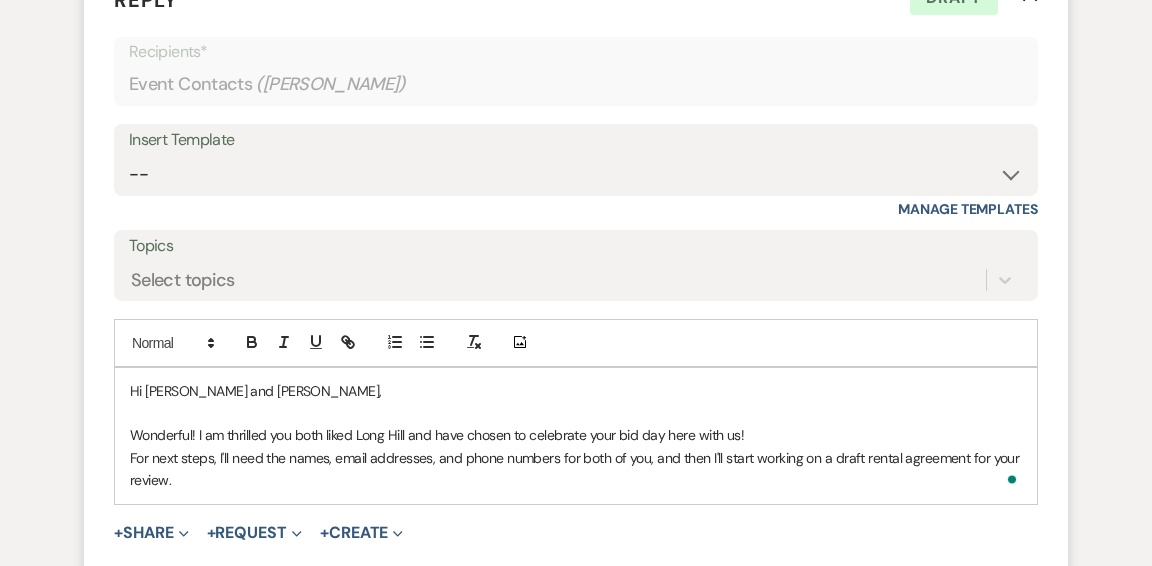 scroll, scrollTop: 5147, scrollLeft: 0, axis: vertical 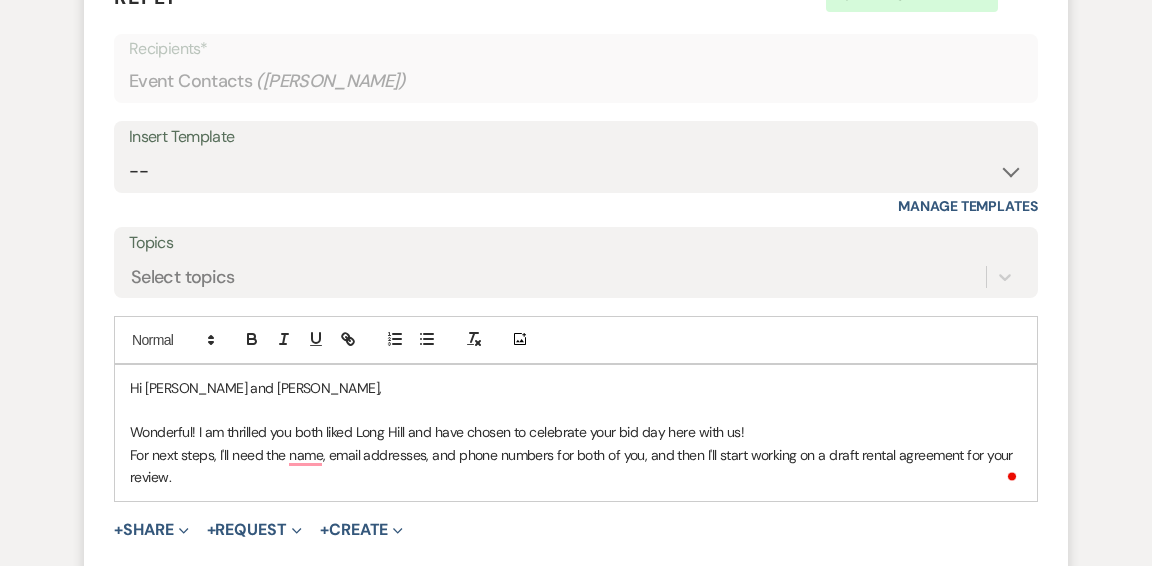 click on "For next steps, I'll need the name, email addresses, and phone numbers for both of you, and then I'll start working on a draft rental agreement for your review." at bounding box center (576, 466) 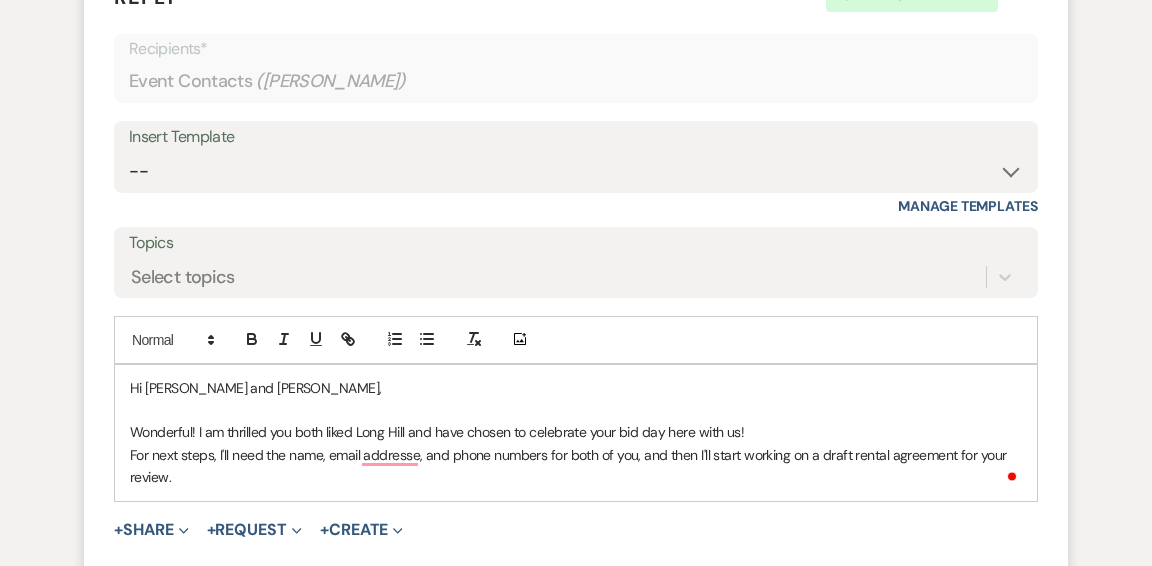 click on "For next steps, I'll need the name, email addresse, and phone numbers for both of you, and then I'll start working on a draft rental agreement for your review." at bounding box center (576, 466) 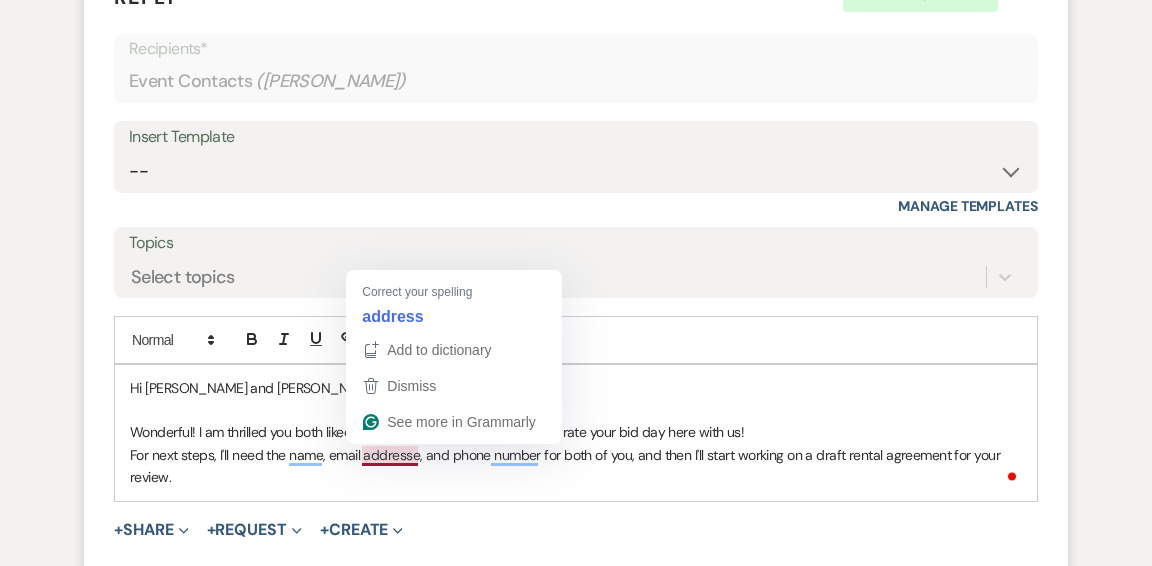 click on "For next steps, I'll need the name, email addresse, and phone number for both of you, and then I'll start working on a draft rental agreement for your review." at bounding box center (576, 466) 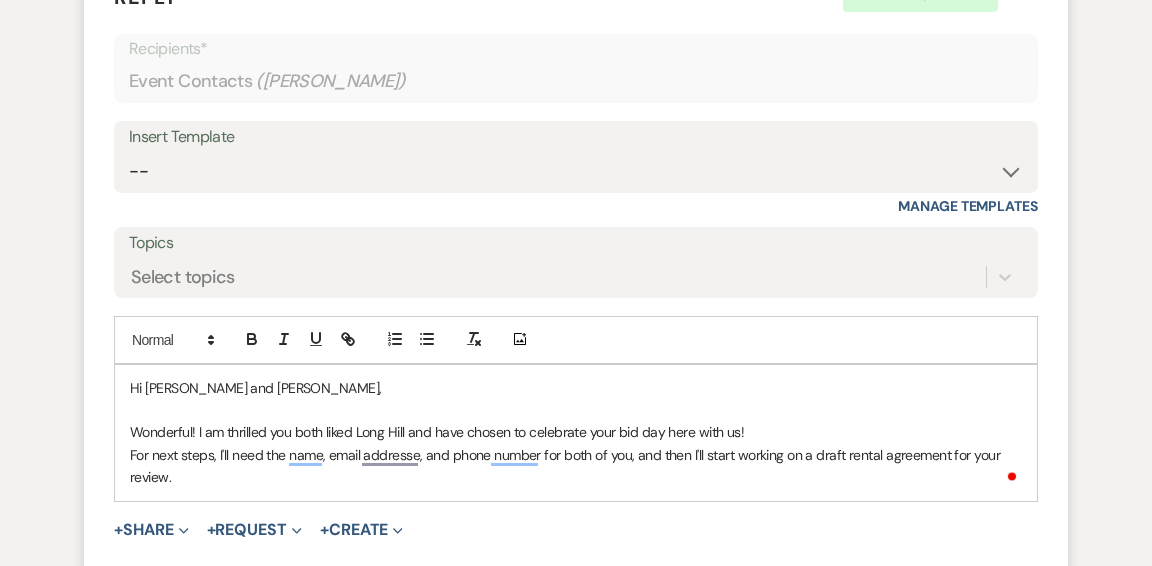 click on "Hi [PERSON_NAME] and [PERSON_NAME],  Wonderful! I am thrilled you both liked Long Hill and have chosen to celebrate your bid day here with us! For next steps, I'll need the name, email addresse, and phone number for both of you, and then I'll start working on a draft rental agreement for your review." at bounding box center [576, 433] 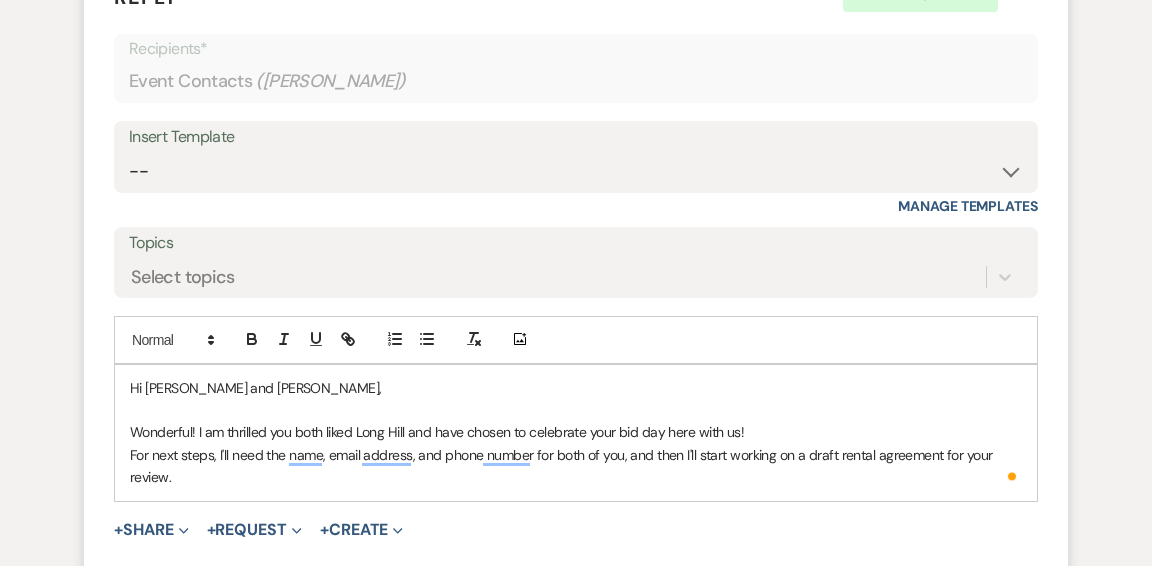 click on "For next steps, I'll need the name, email address, and phone number for both of you, and then I'll start working on a draft rental agreement for your review." at bounding box center [576, 466] 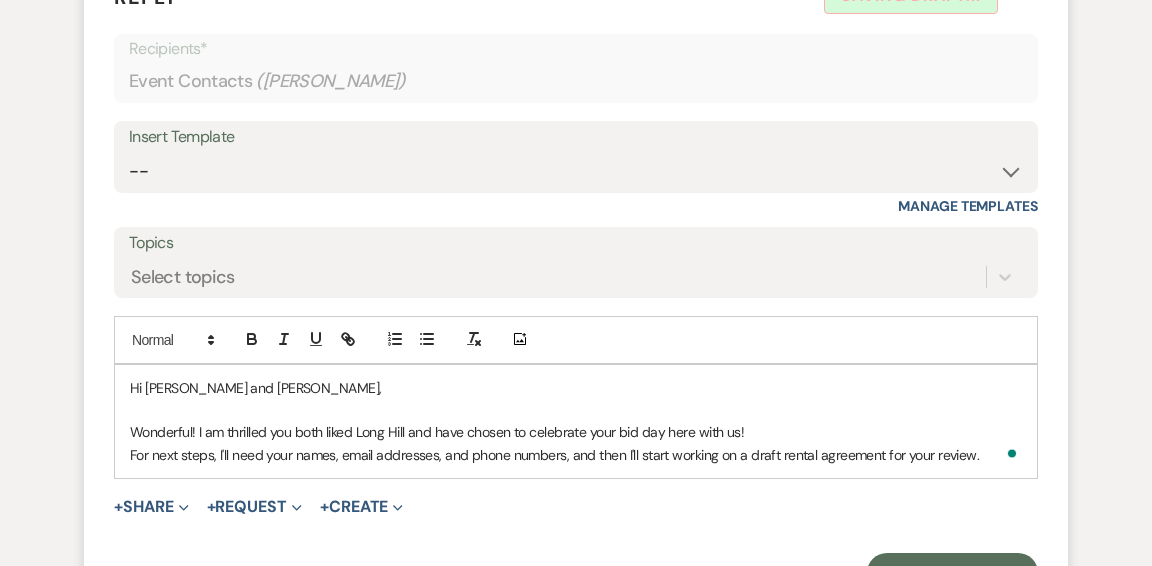 scroll, scrollTop: 5170, scrollLeft: 0, axis: vertical 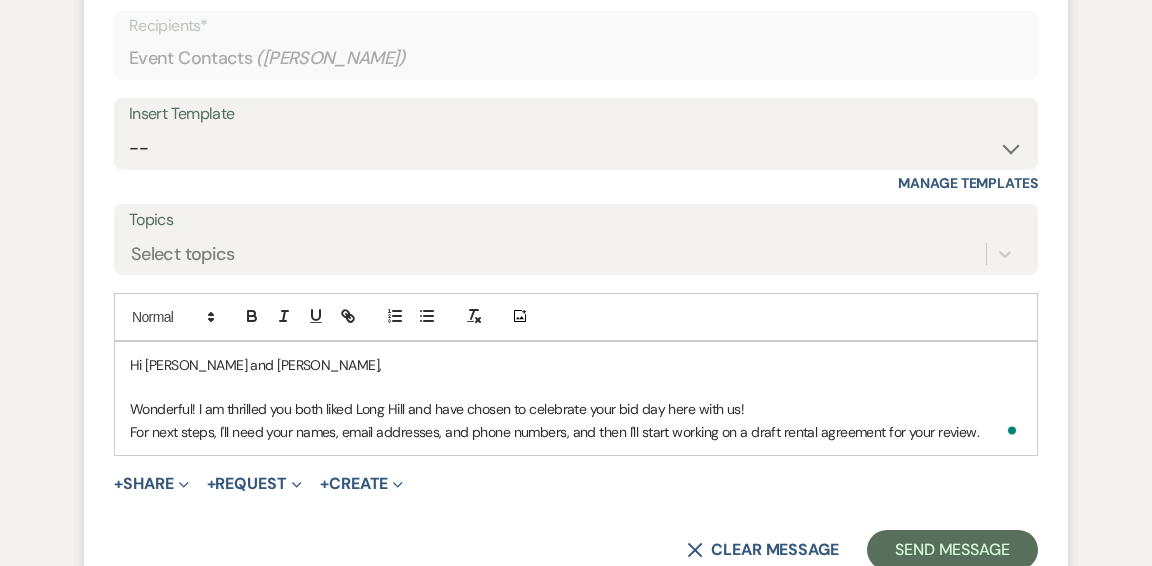 click on "For next steps, I'll need your names, email addresses, and phone numbers, and then I'll start working on a draft rental agreement for your review." at bounding box center [576, 432] 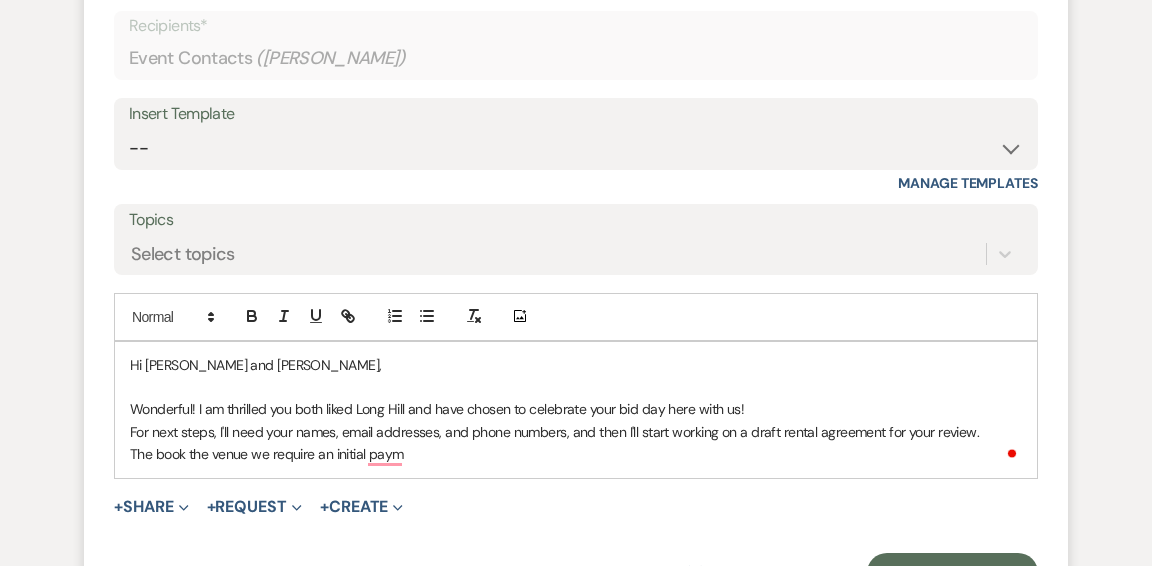 click on "The book the venue we require an initial paym" at bounding box center [576, 454] 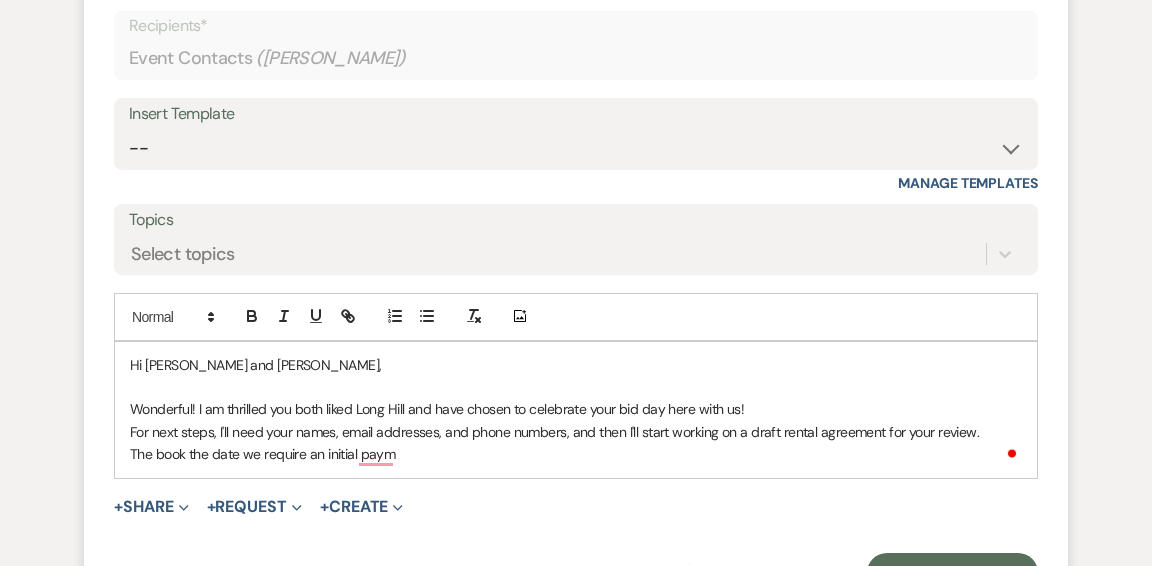 click on "The book the date we require an initial paym" at bounding box center (576, 454) 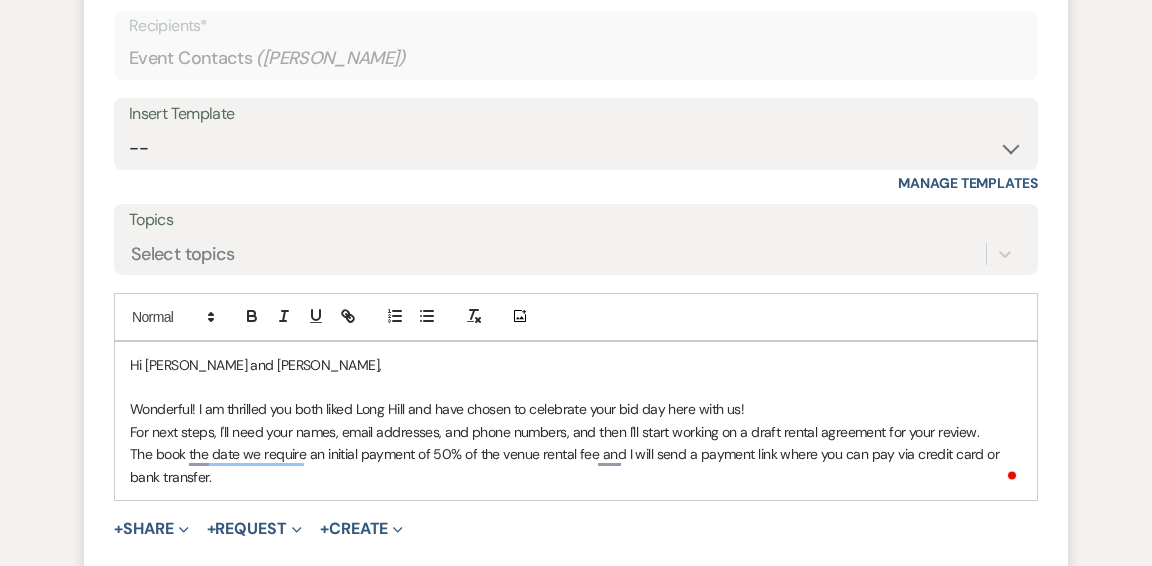 click on "The book the date we require an initial payment of 50% of the venue rental fee and I will send a payment link where you can pay via credit card or bank transfer." at bounding box center (576, 465) 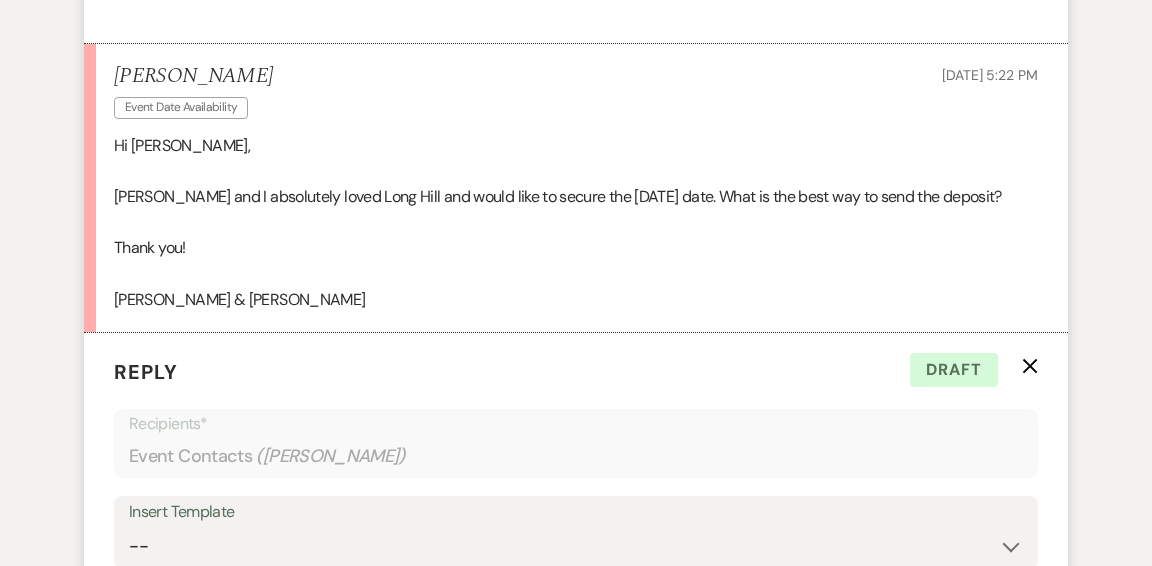 scroll, scrollTop: 4770, scrollLeft: 0, axis: vertical 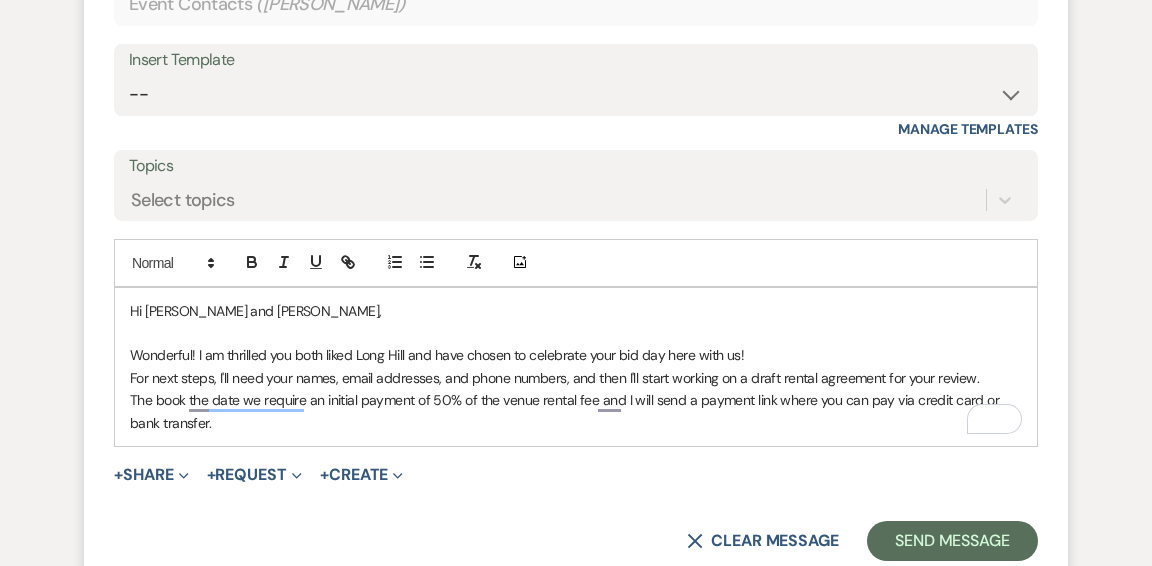 click on "The book the date we require an initial payment of 50% of the venue rental fee and I will send a payment link where you can pay via credit card or bank transfer." at bounding box center (576, 411) 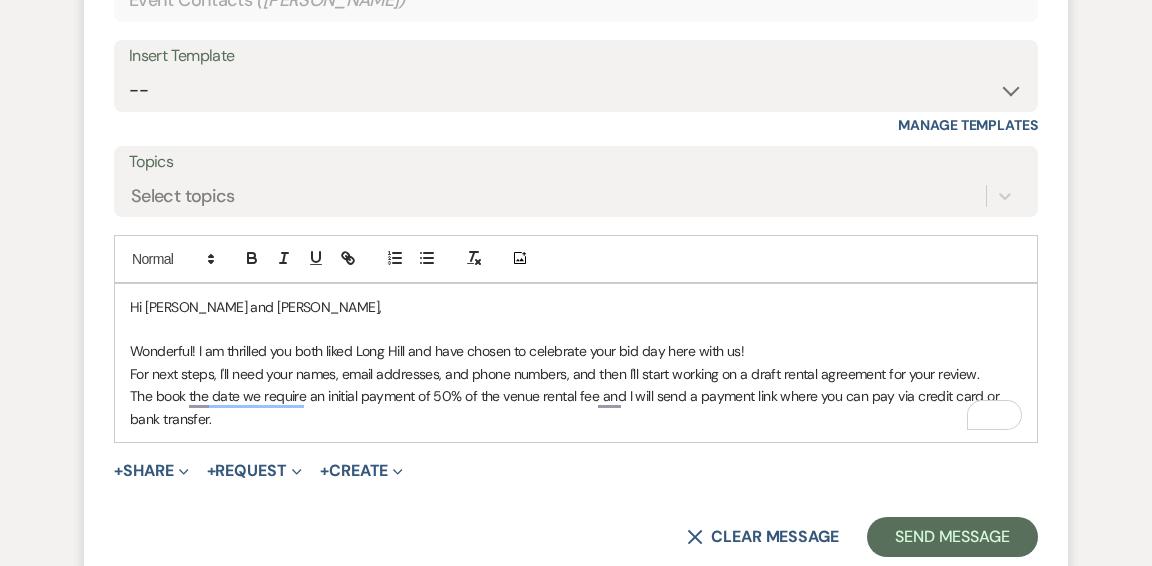scroll, scrollTop: 5232, scrollLeft: 0, axis: vertical 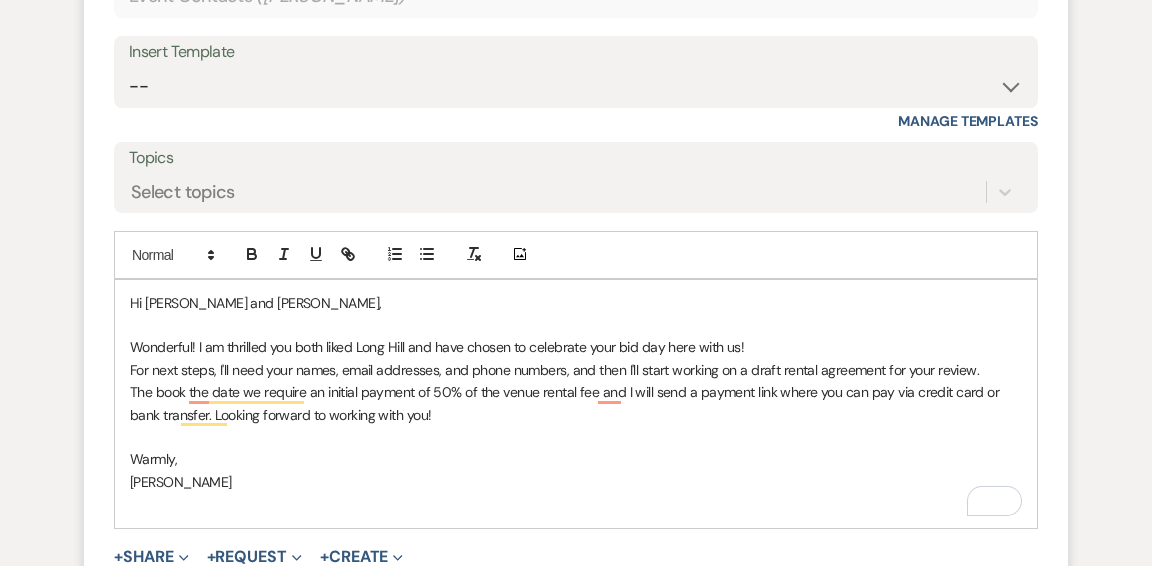 click on "Wonderful! I am thrilled you both liked Long Hill and have chosen to celebrate your bid day here with us!" at bounding box center (576, 347) 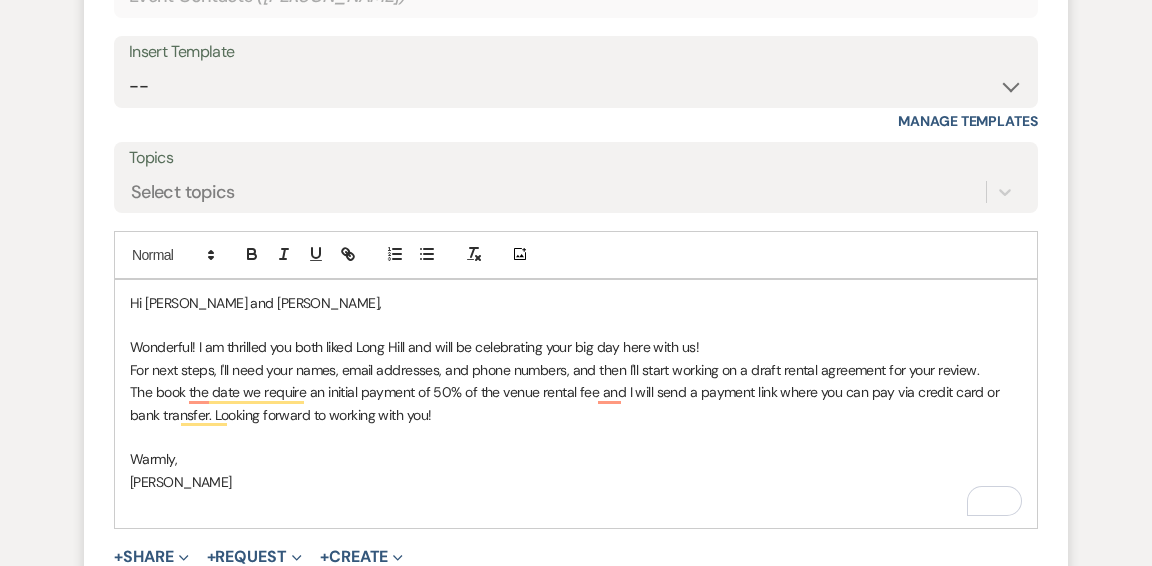 scroll, scrollTop: 5240, scrollLeft: 0, axis: vertical 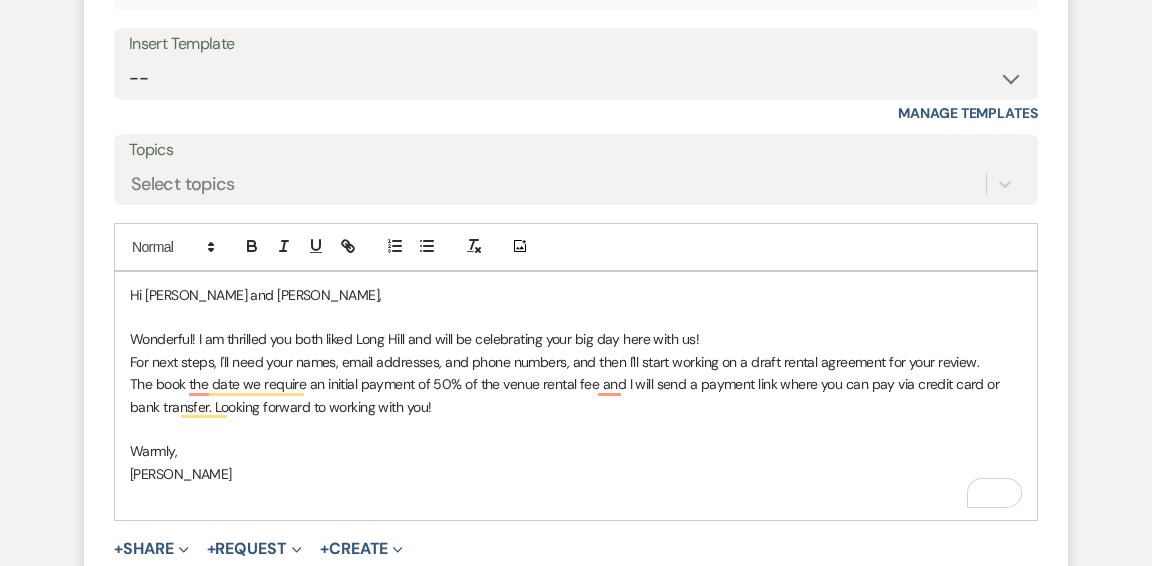 click on "The book the date we require an initial payment of 50% of the venue rental fee and I will send a payment link where you can pay via credit card or bank transfer. Looking forward to working with you!" at bounding box center [576, 395] 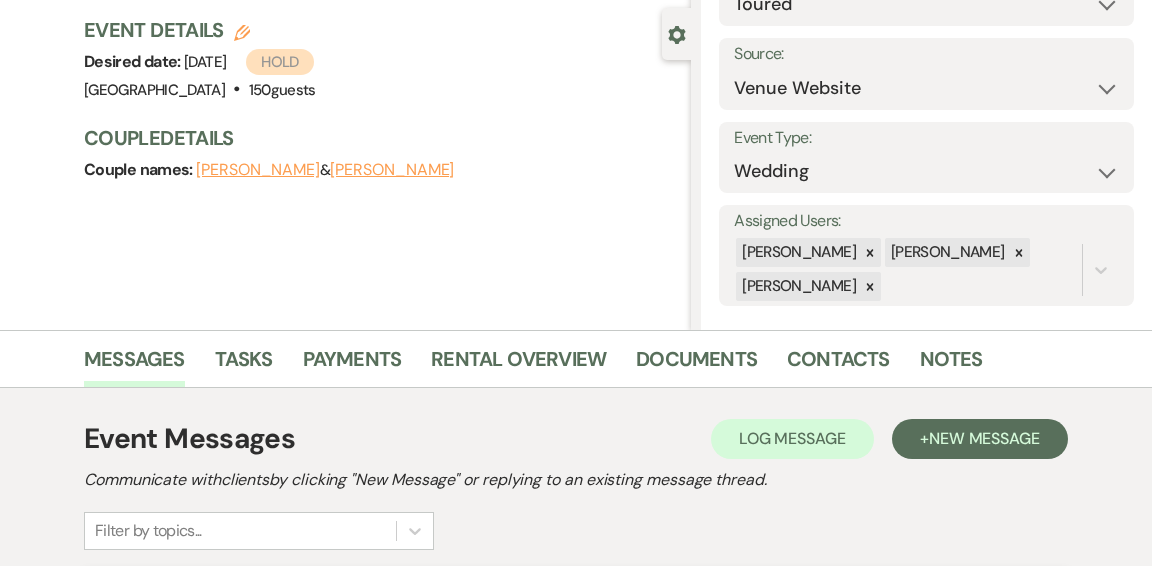 scroll, scrollTop: 0, scrollLeft: 0, axis: both 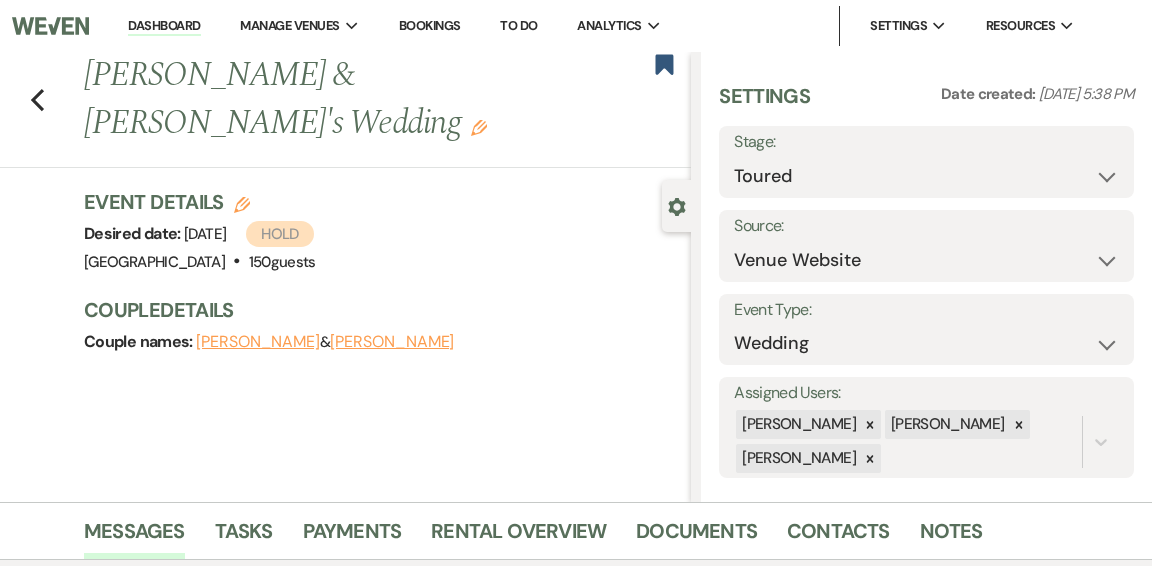 click on "Edit" 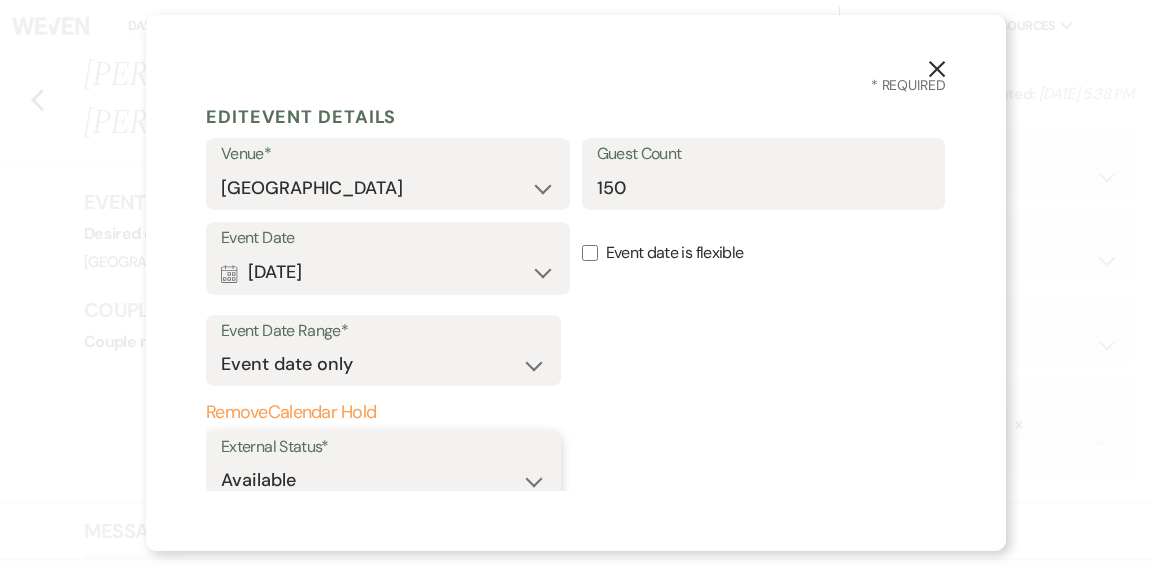 click on "Available Unavailable" at bounding box center [383, 480] 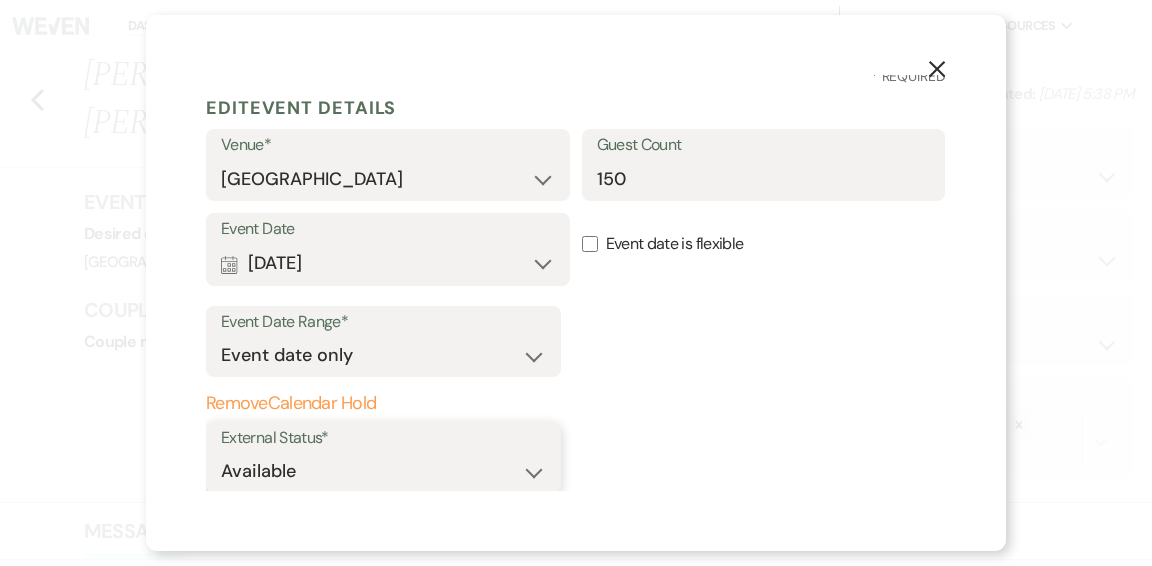 select on "false" 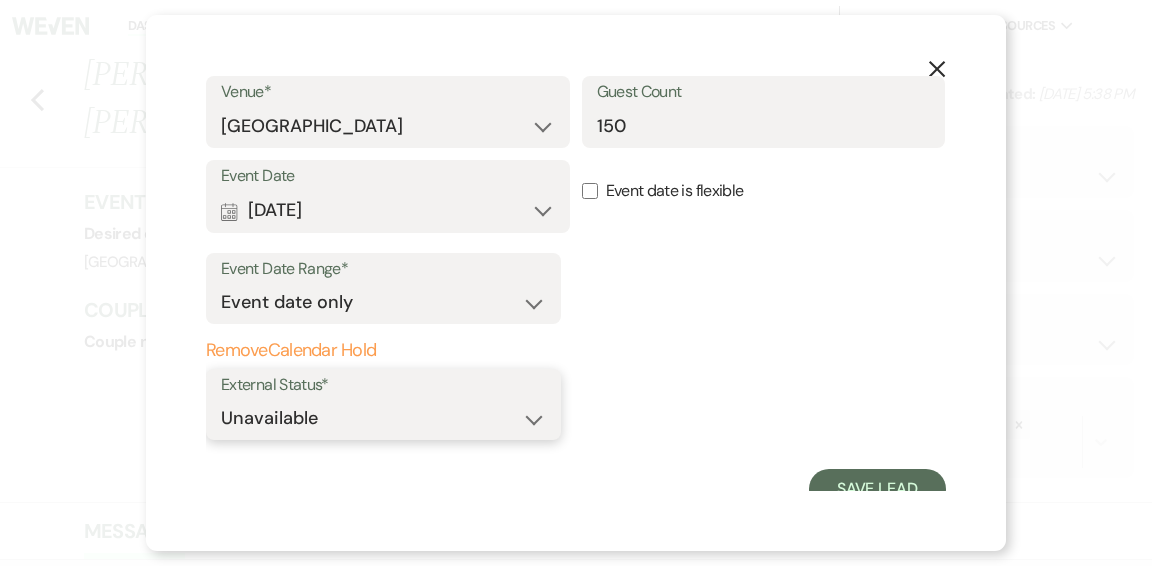 scroll, scrollTop: 79, scrollLeft: 0, axis: vertical 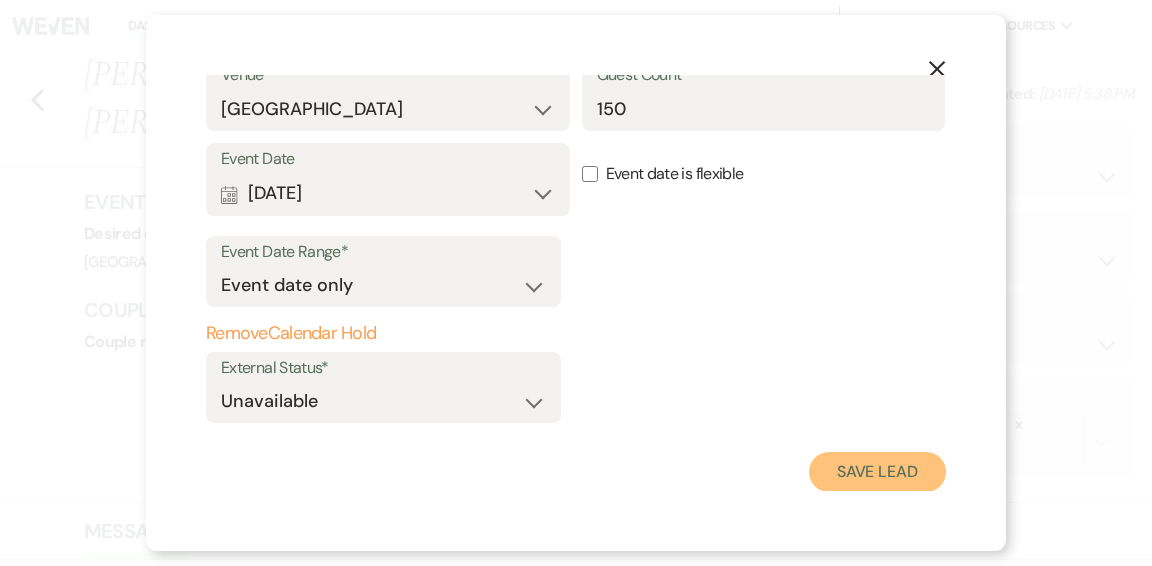 click on "Save Lead" at bounding box center [877, 472] 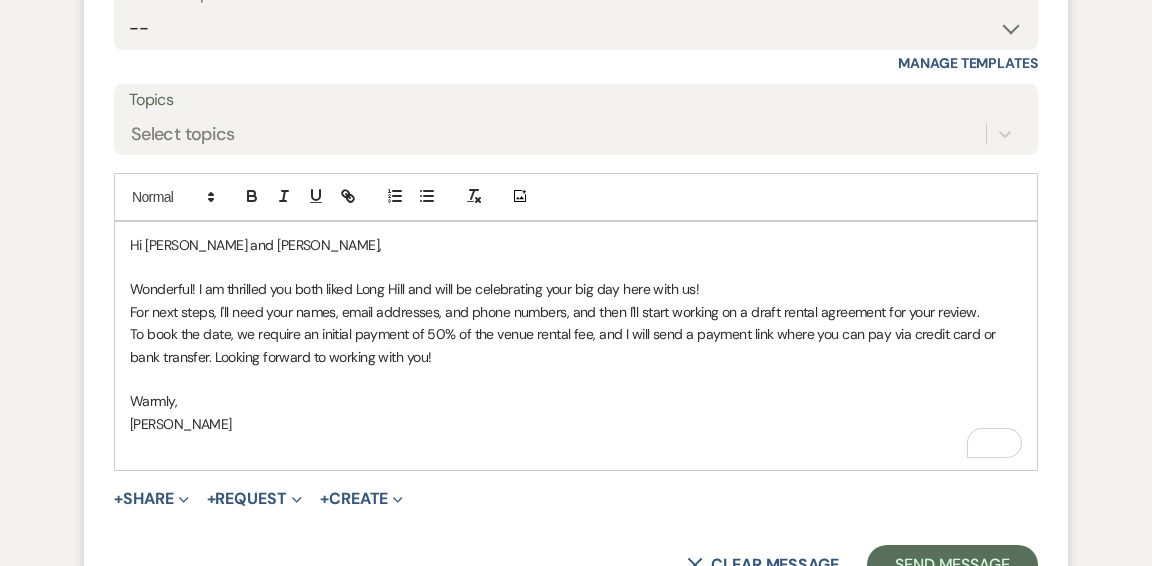 scroll, scrollTop: 5213, scrollLeft: 0, axis: vertical 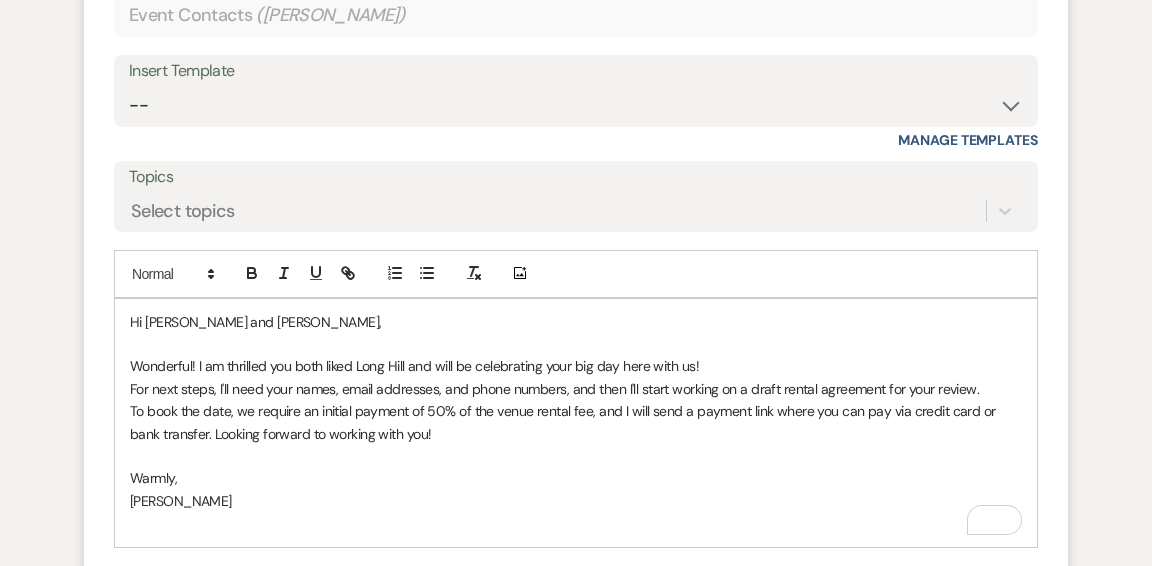click on "For next steps, I'll need your names, email addresses, and phone numbers, and then I'll start working on a draft rental agreement for your review." at bounding box center (576, 389) 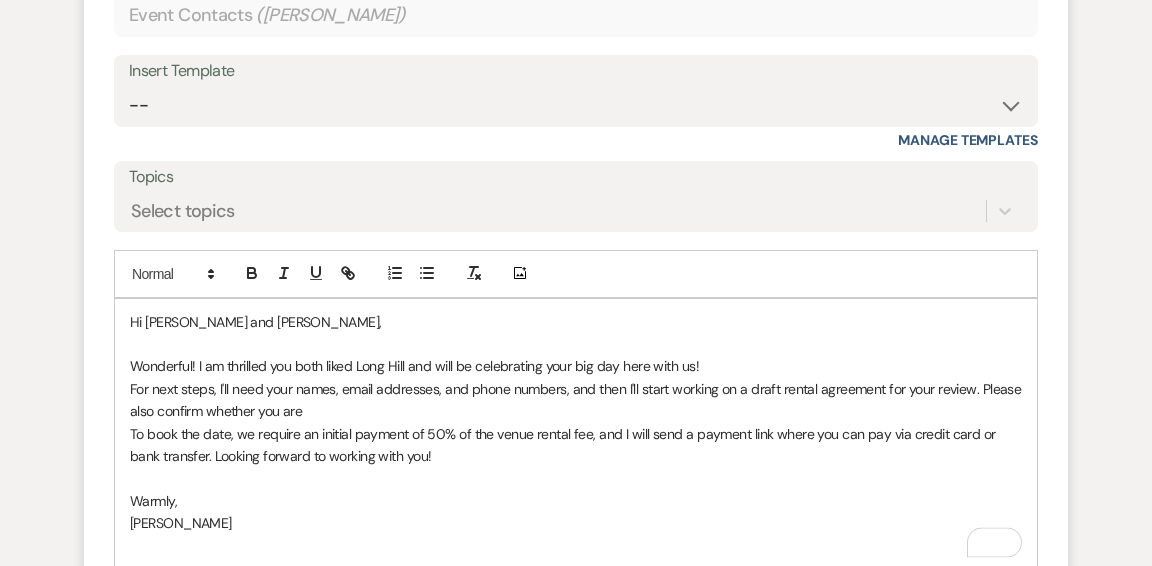 click on "For next steps, I'll need your names, email addresses, and phone numbers, and then I'll start working on a draft rental agreement for your review. Please also confirm whether you are" at bounding box center (576, 400) 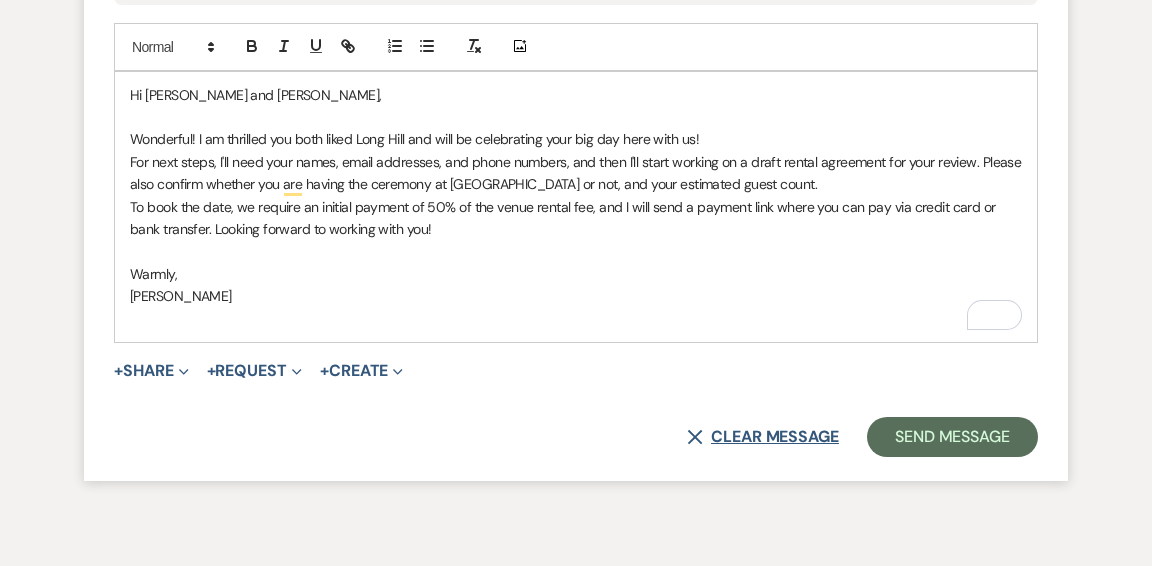 scroll, scrollTop: 5444, scrollLeft: 0, axis: vertical 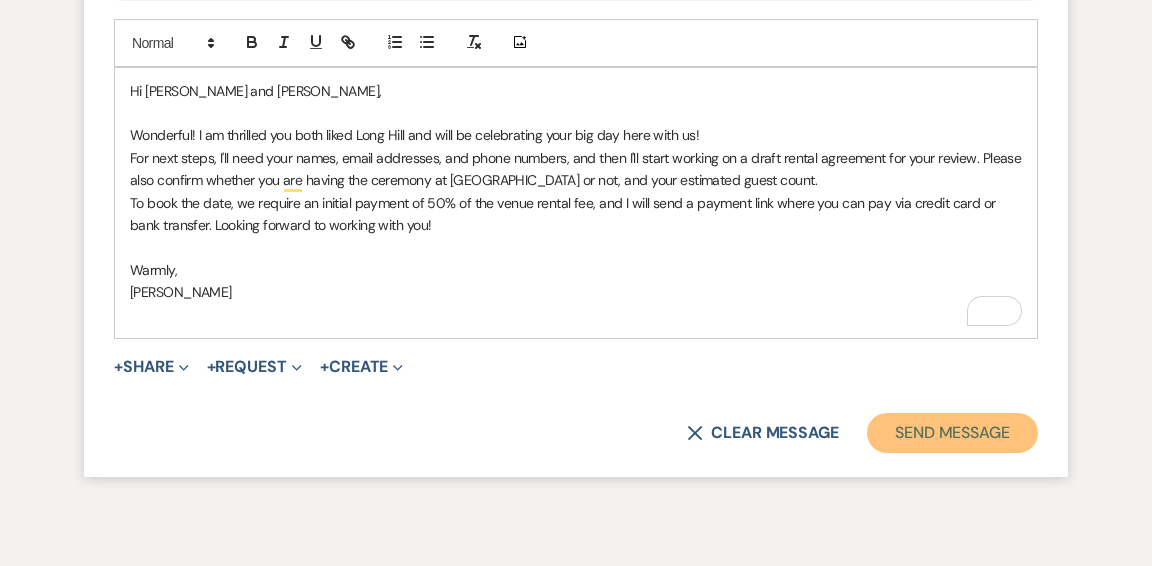 click on "Send Message" at bounding box center [952, 433] 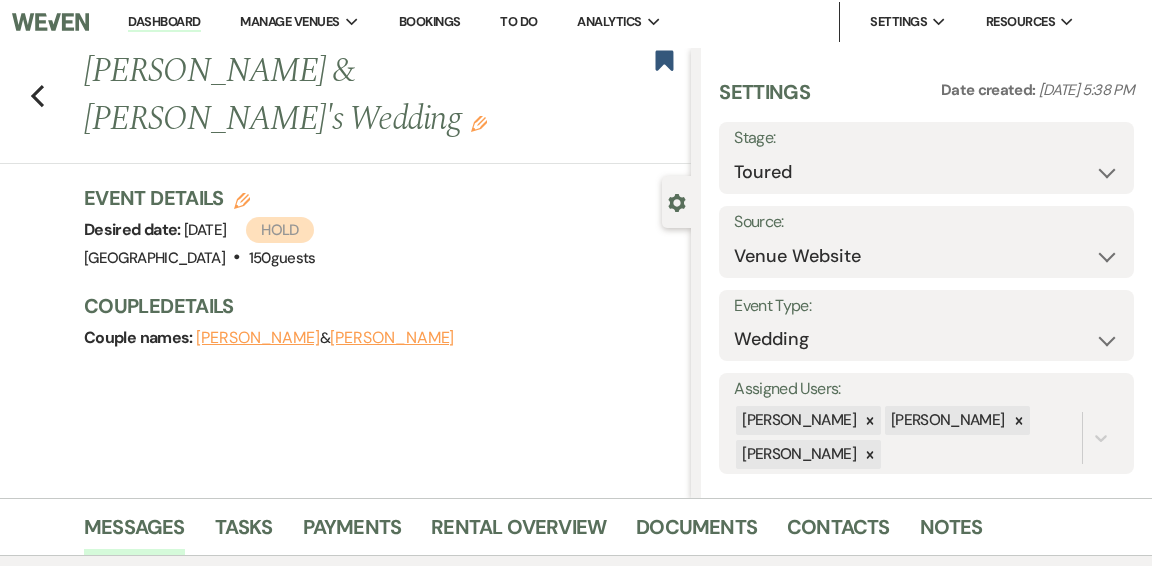 scroll, scrollTop: 2, scrollLeft: 0, axis: vertical 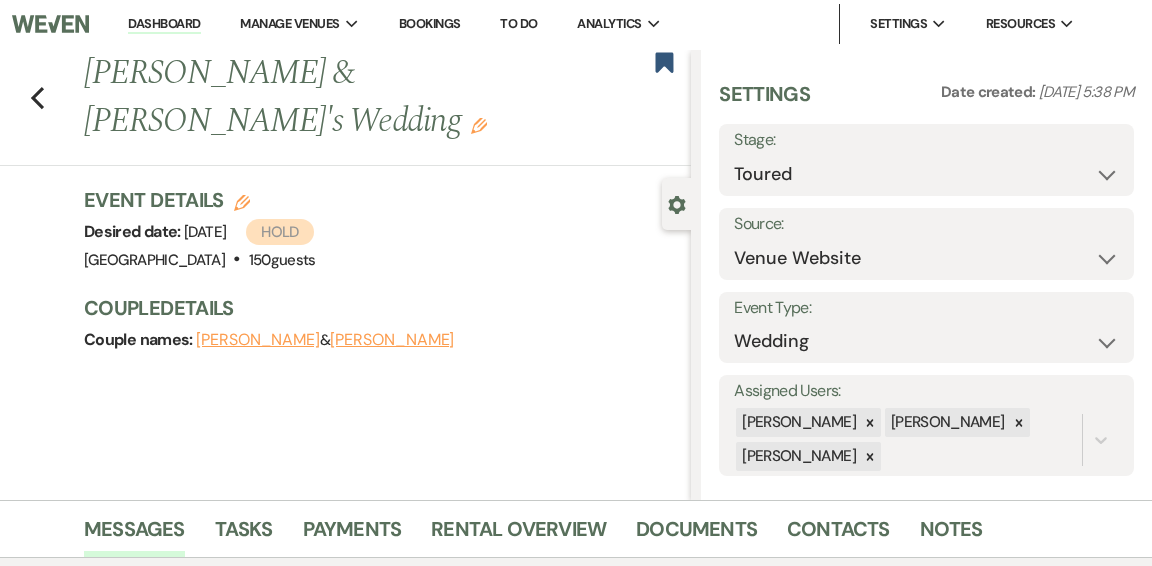 click on "Dashboard" at bounding box center [164, 24] 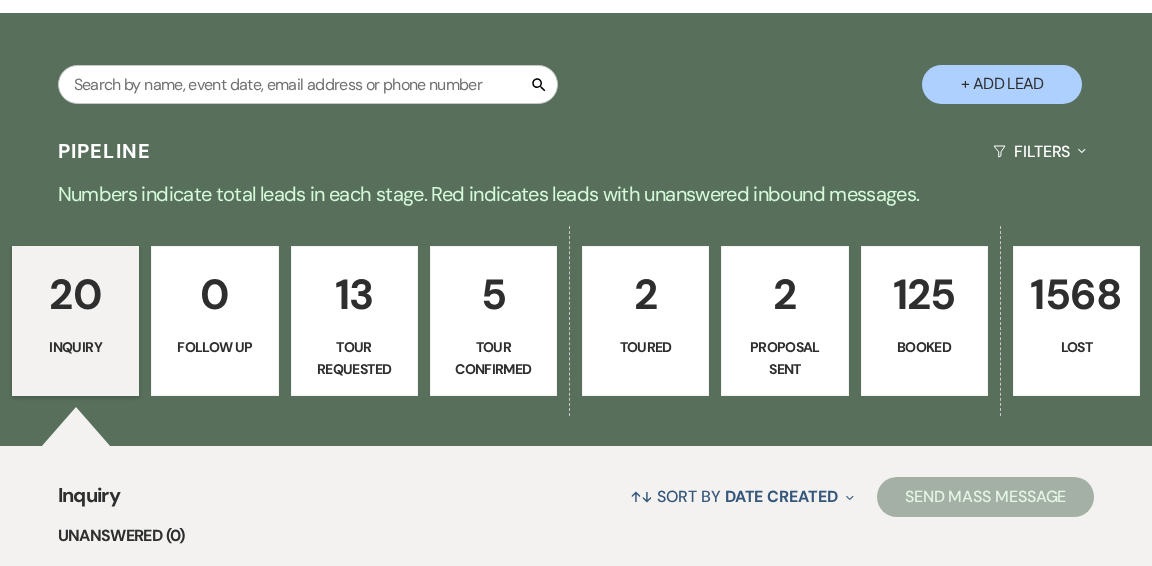 scroll, scrollTop: 359, scrollLeft: 0, axis: vertical 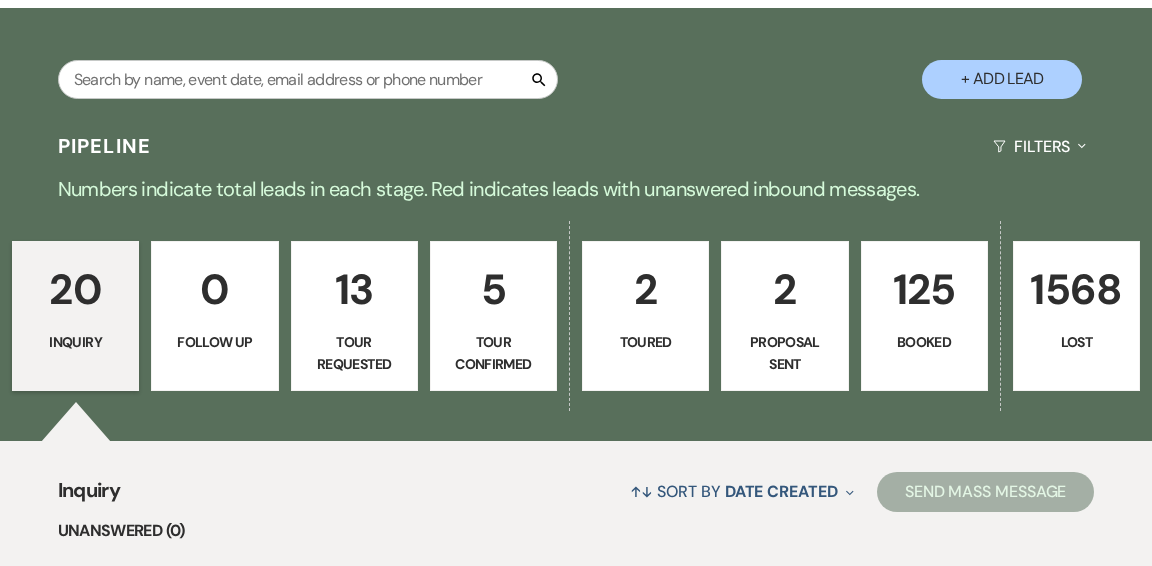 click on "2 Toured" at bounding box center [645, 316] 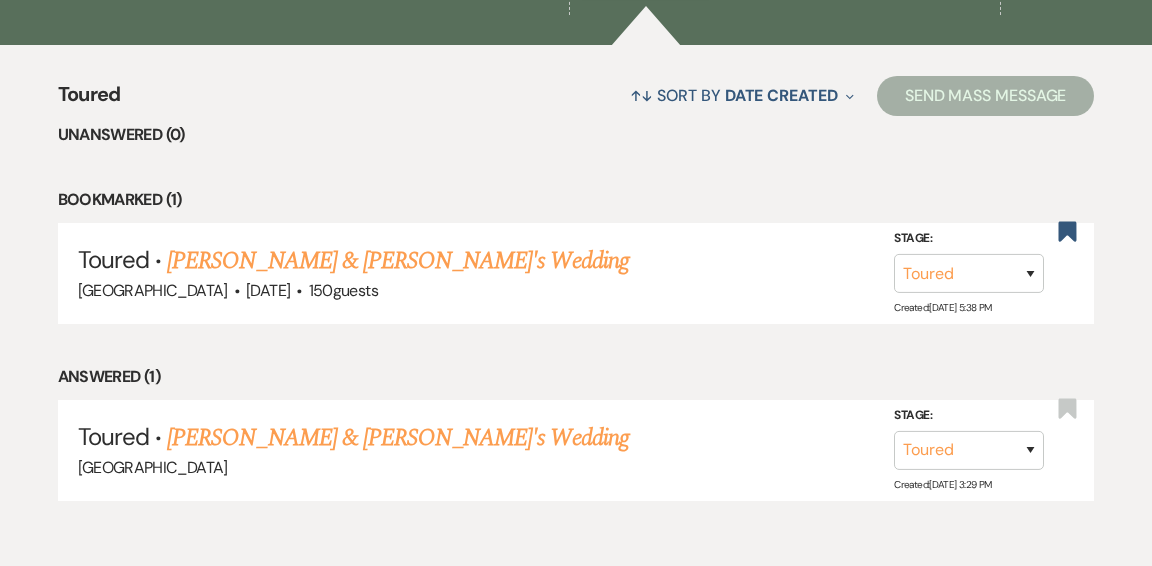 scroll, scrollTop: 803, scrollLeft: 0, axis: vertical 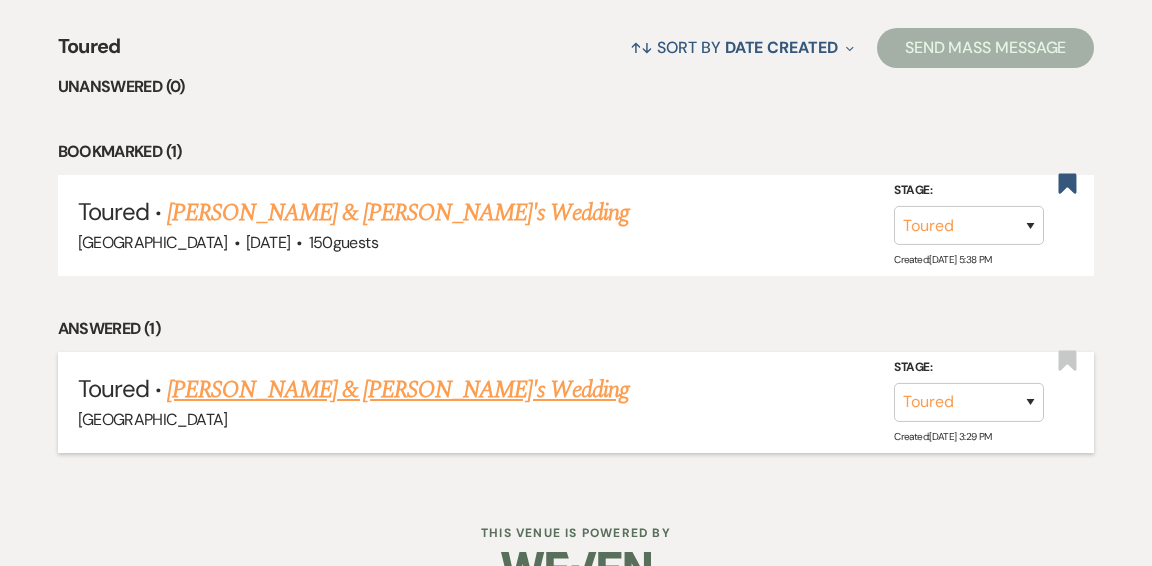 click on "[PERSON_NAME] & [PERSON_NAME]'s Wedding" at bounding box center [398, 390] 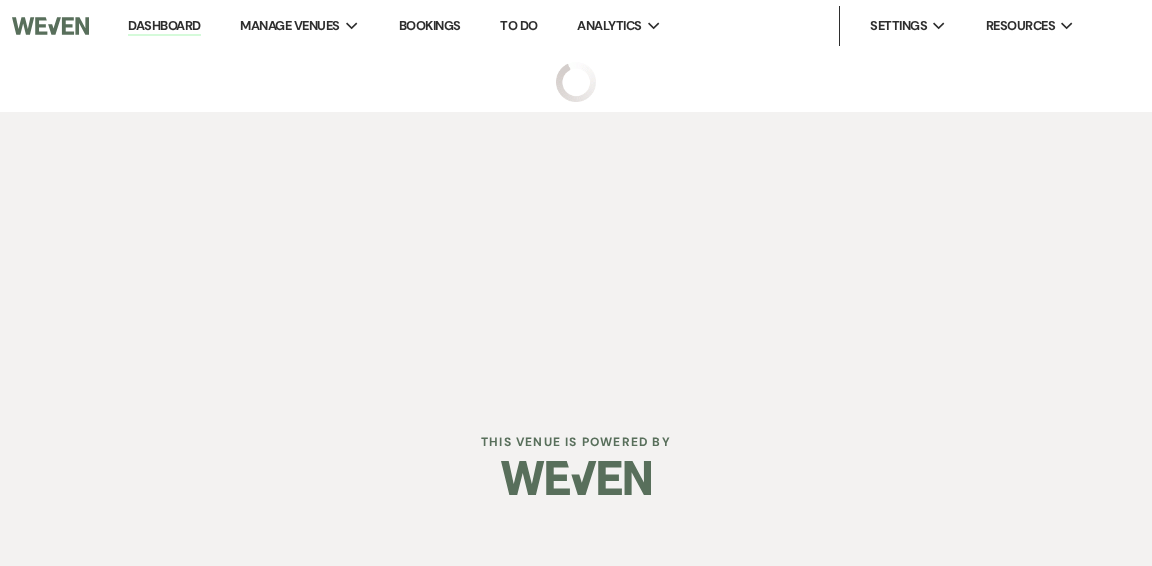 scroll, scrollTop: 0, scrollLeft: 0, axis: both 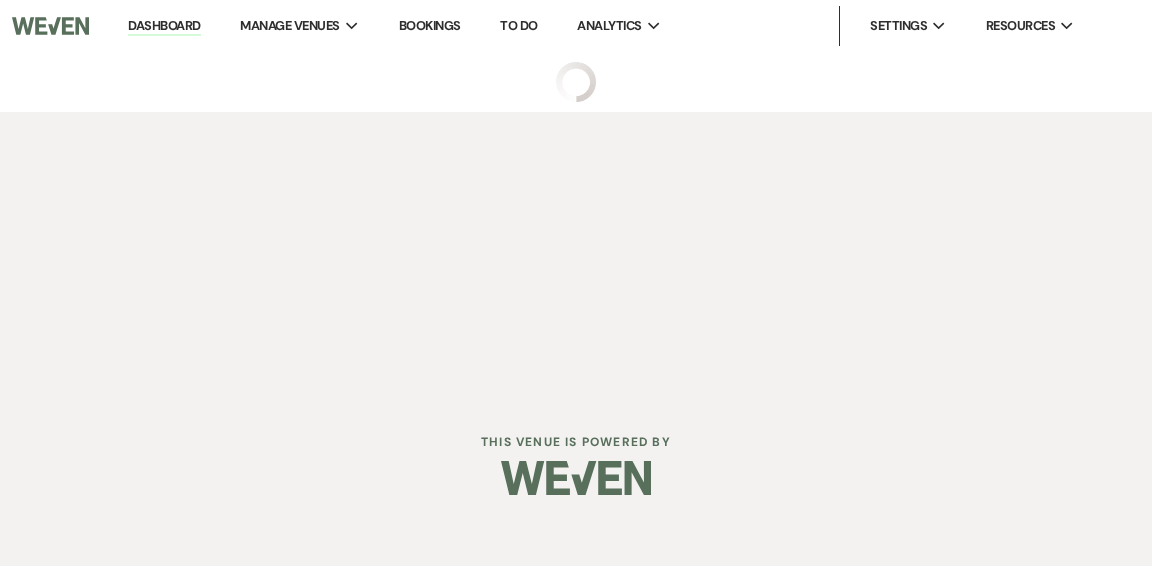 select on "5" 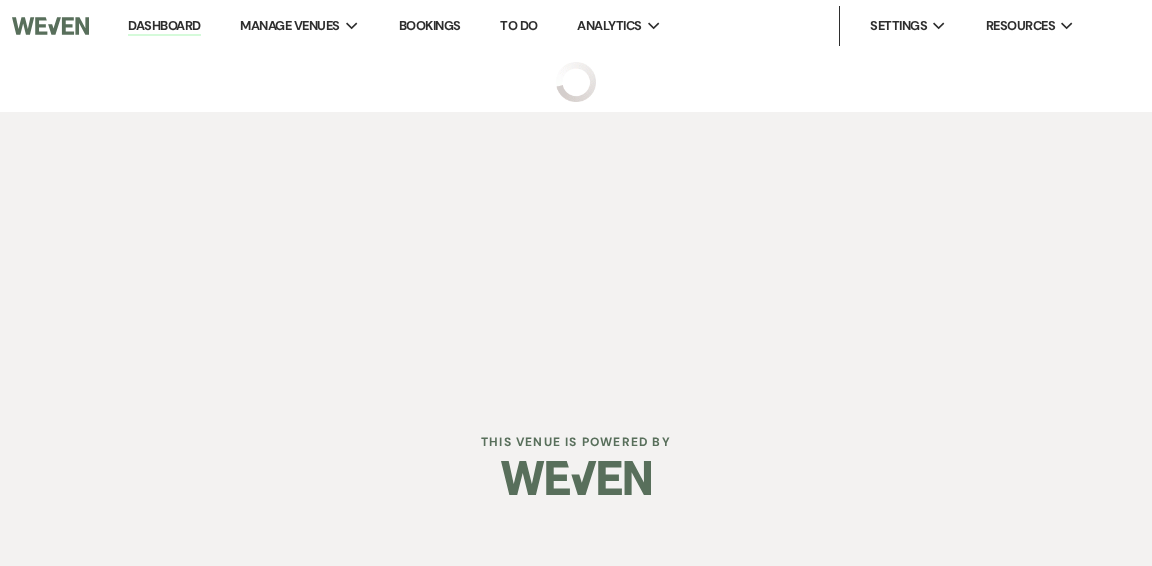 select on "5" 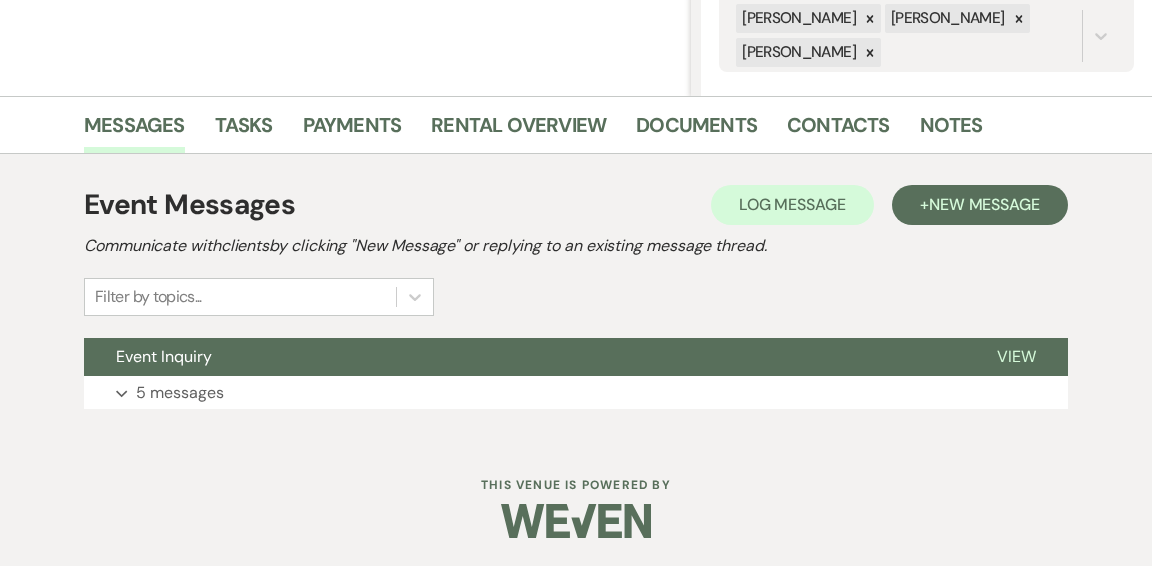 scroll, scrollTop: 407, scrollLeft: 0, axis: vertical 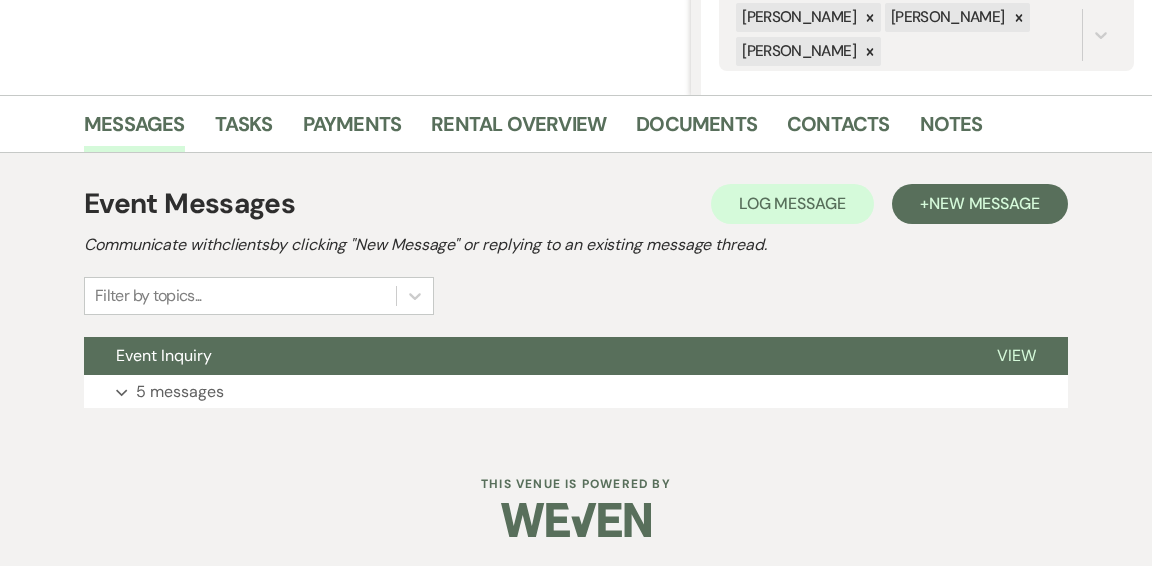 click on "Event Inquiry" at bounding box center [524, 356] 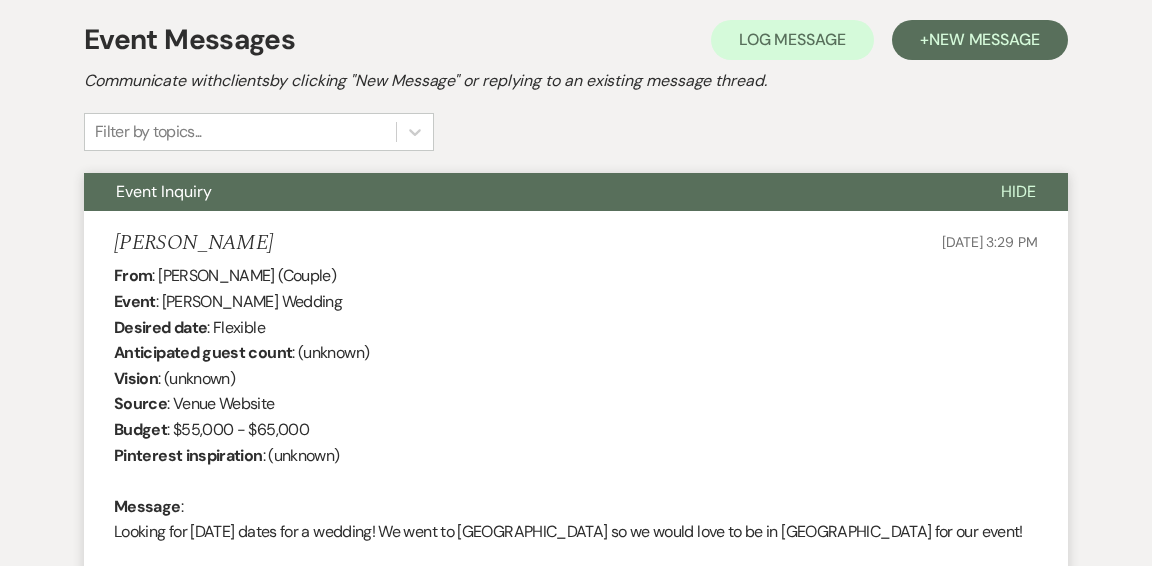 scroll, scrollTop: 0, scrollLeft: 0, axis: both 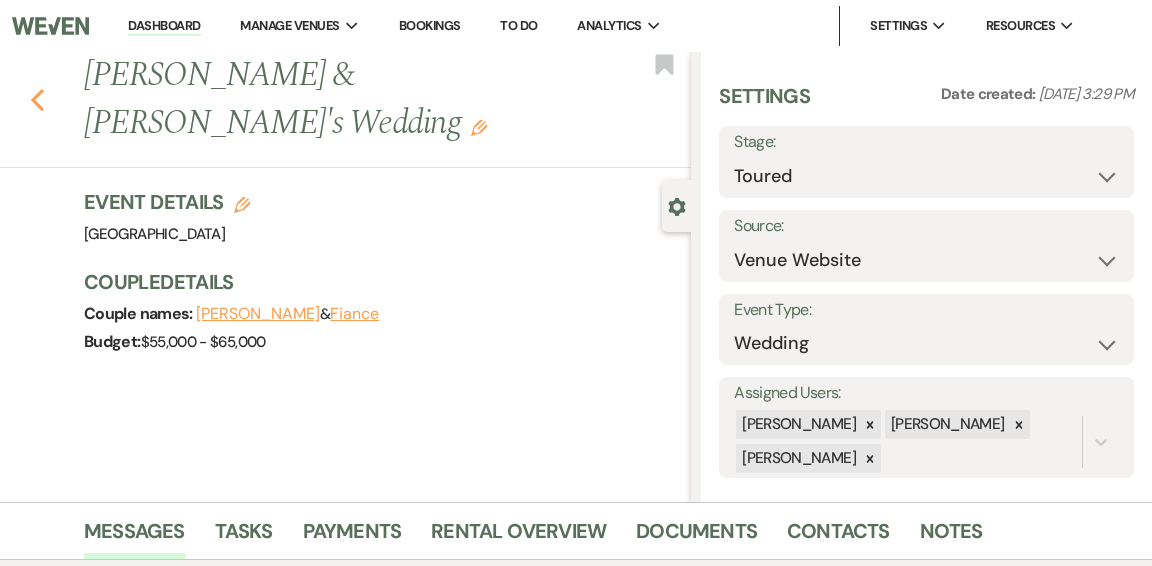 click 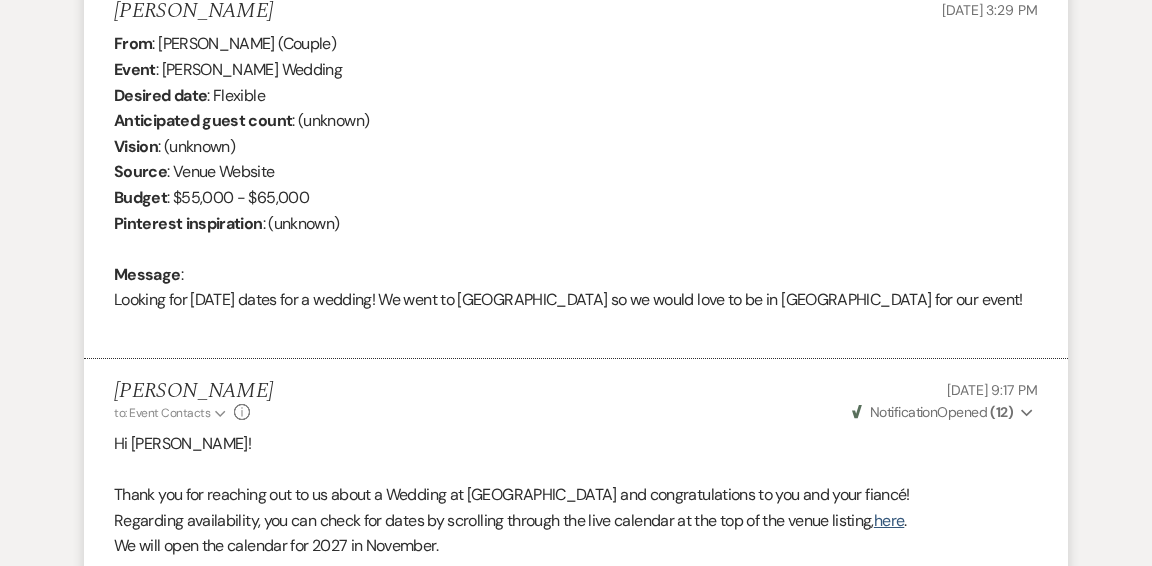 select on "5" 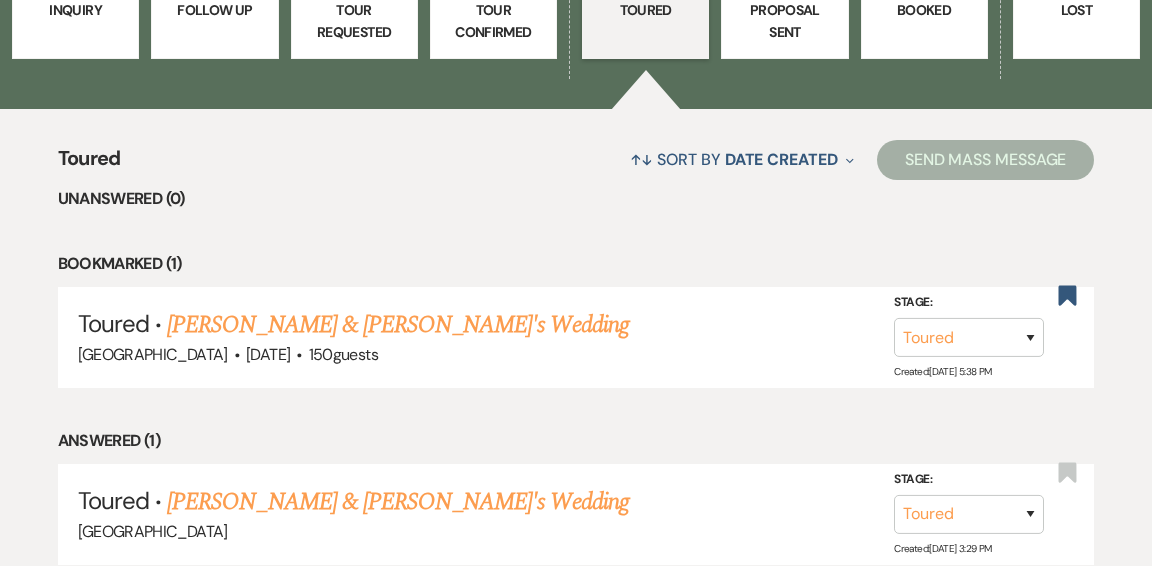 scroll, scrollTop: 669, scrollLeft: 0, axis: vertical 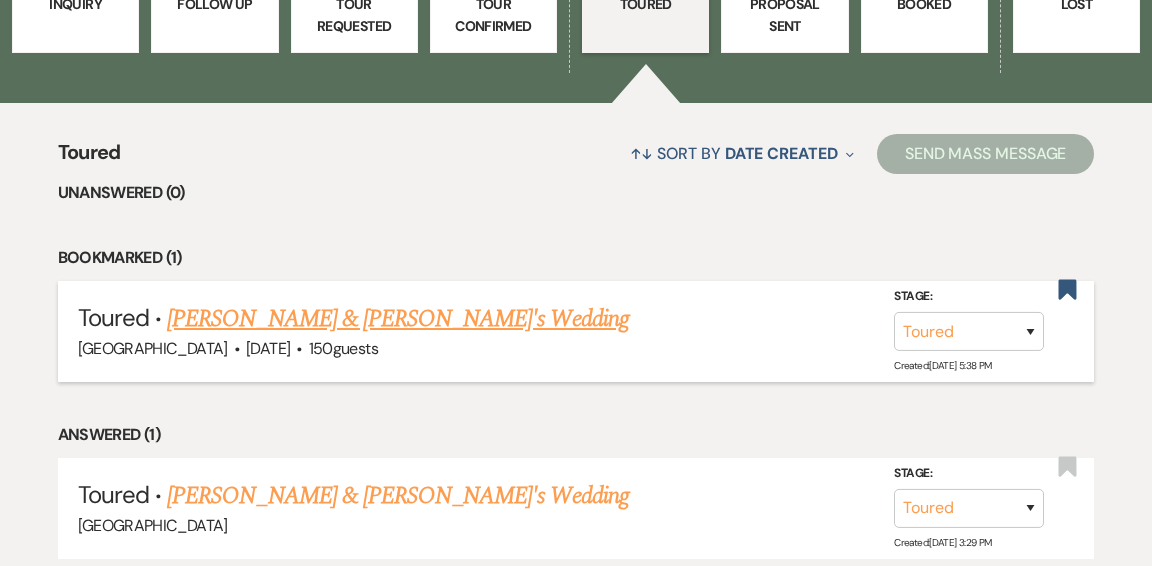 click on "[PERSON_NAME] & [PERSON_NAME]'s Wedding" at bounding box center (398, 319) 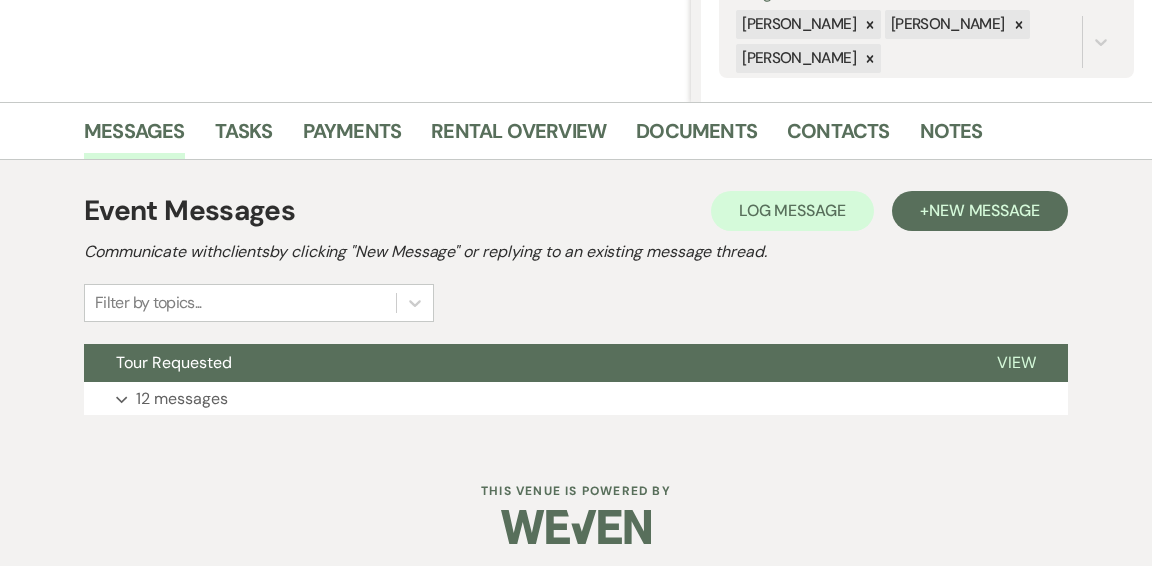 scroll, scrollTop: 407, scrollLeft: 0, axis: vertical 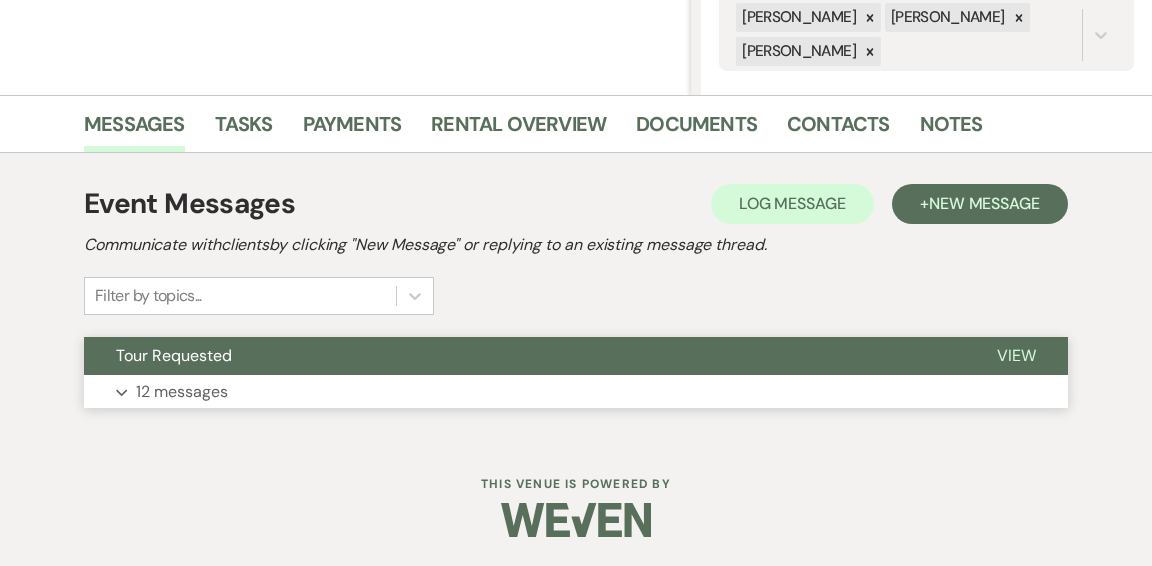 click on "Tour Requested" at bounding box center (524, 356) 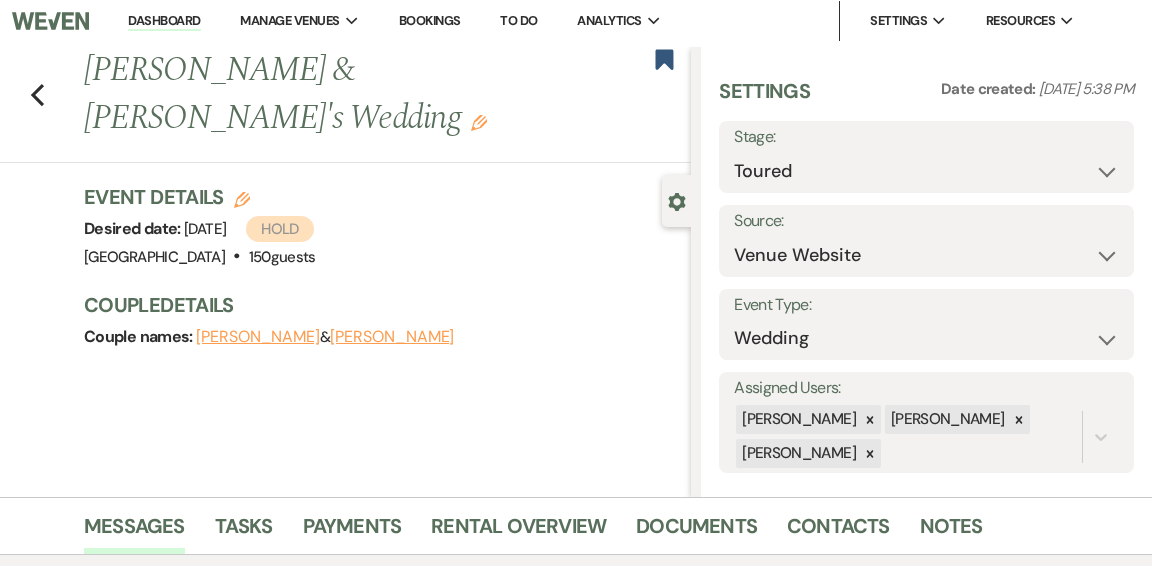 scroll, scrollTop: 0, scrollLeft: 0, axis: both 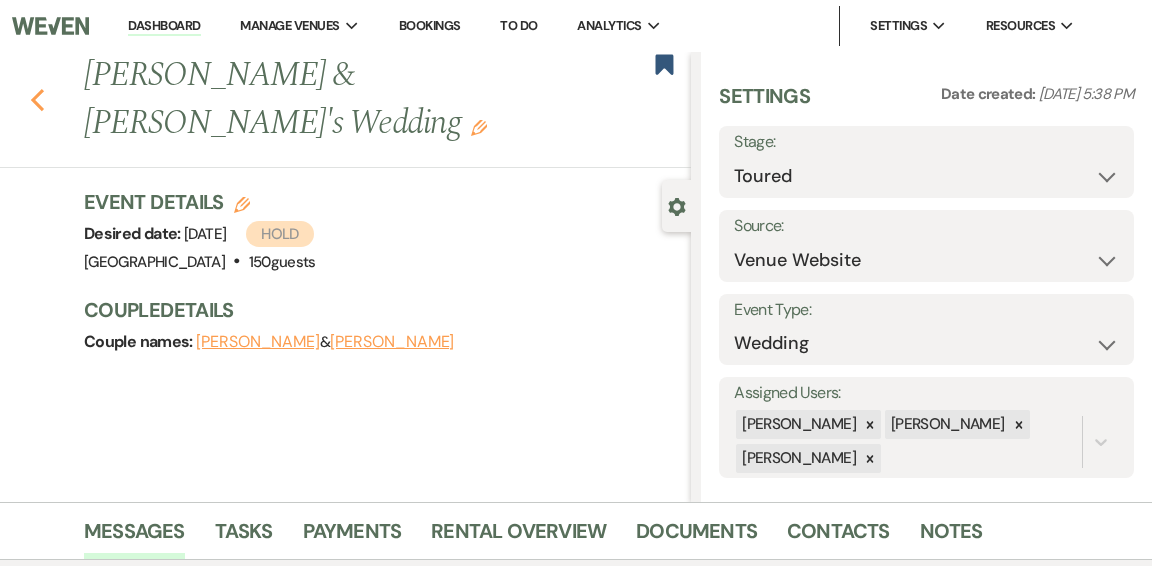click on "Previous" 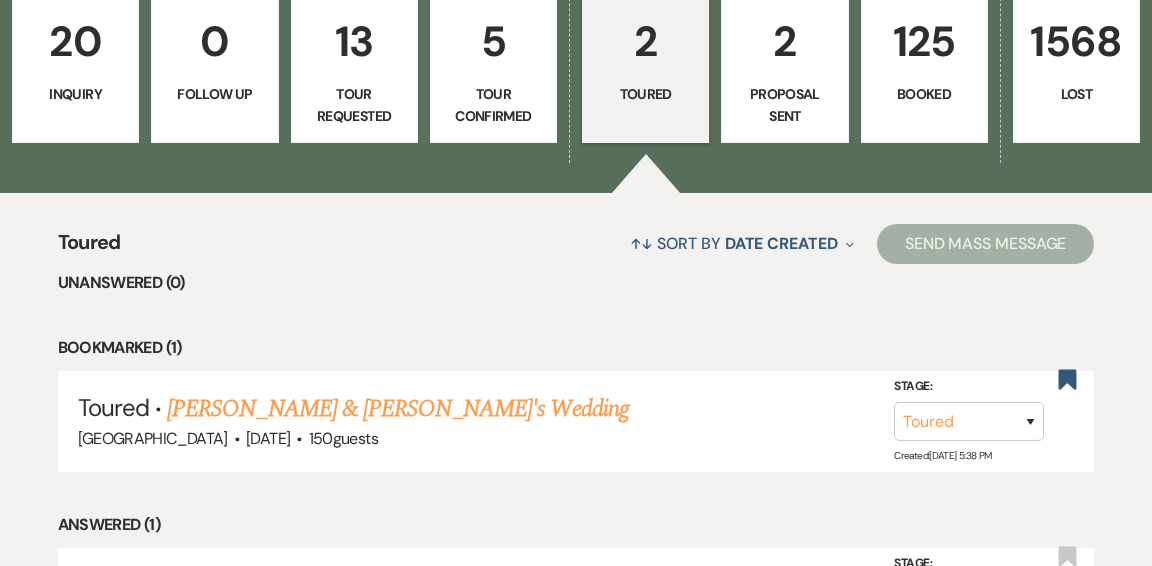 scroll, scrollTop: 574, scrollLeft: 0, axis: vertical 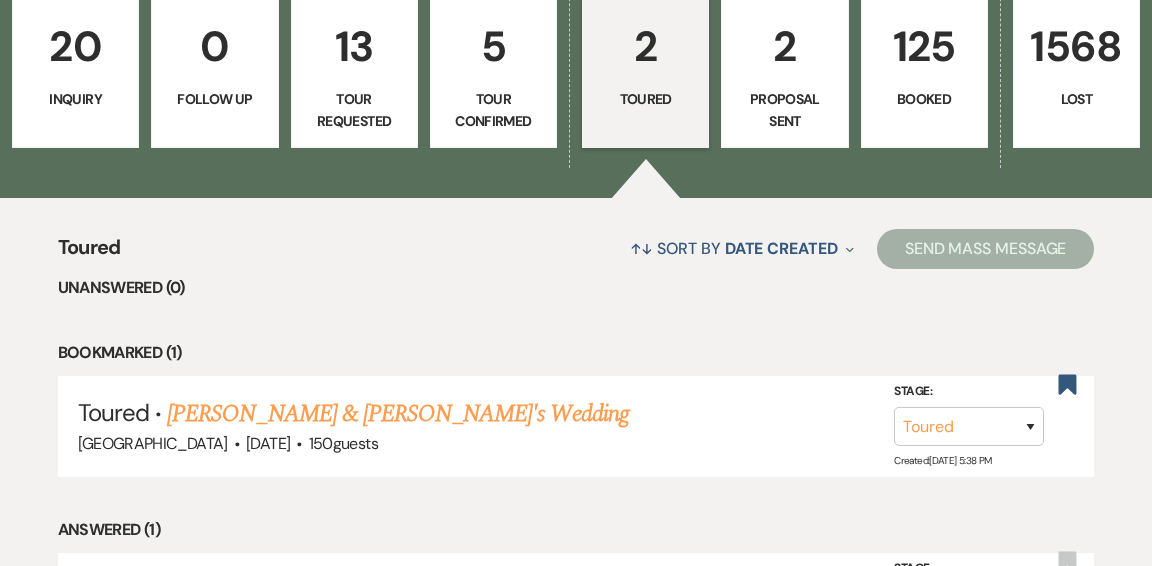 click on "Tour Confirmed" at bounding box center (493, 110) 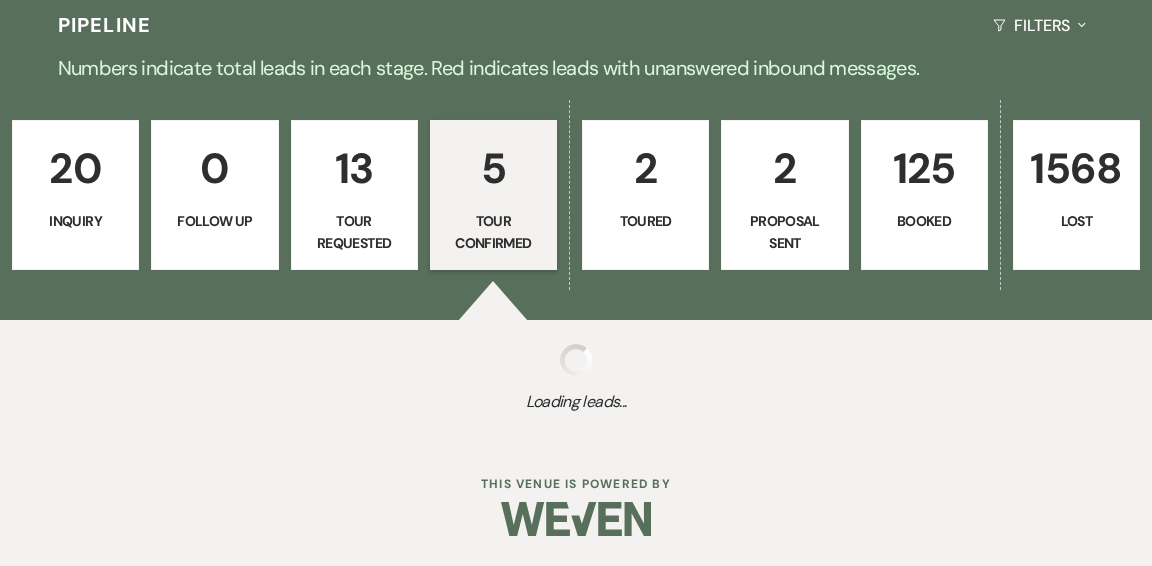 select on "4" 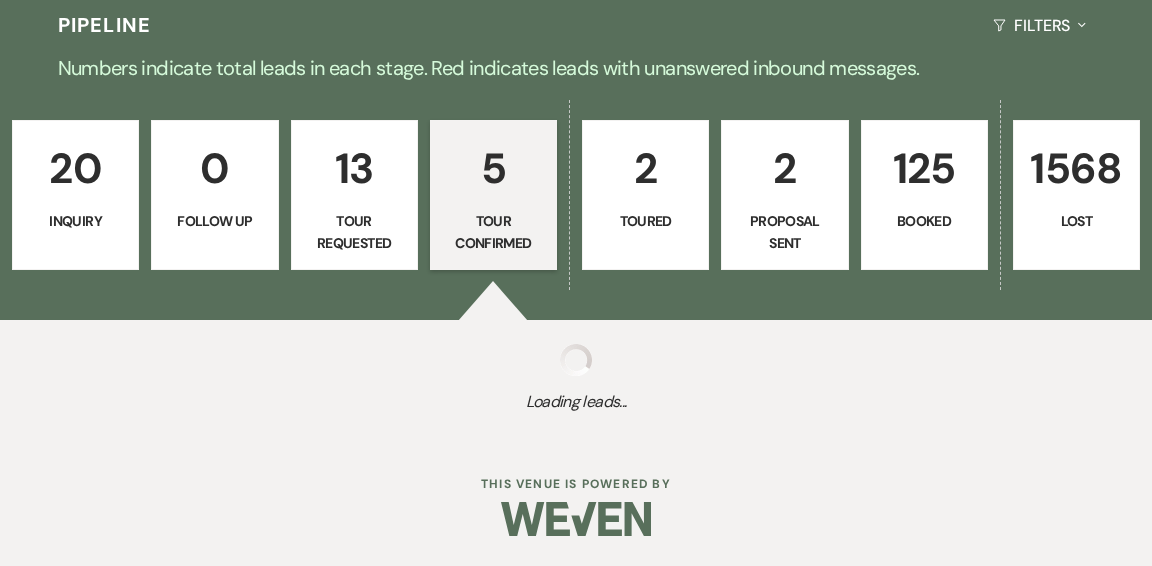 select on "4" 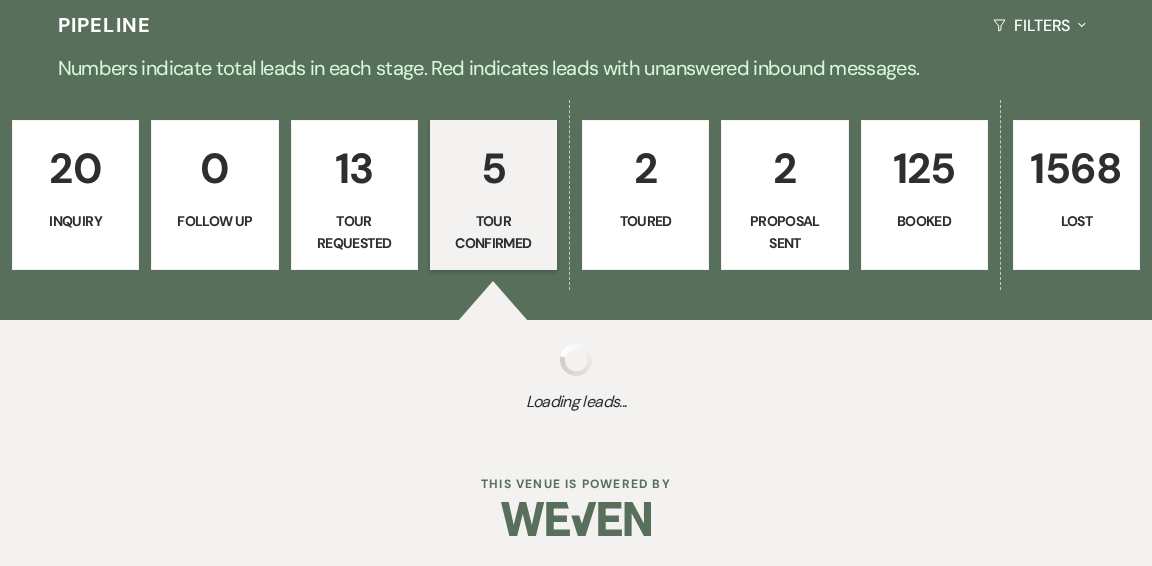 select on "4" 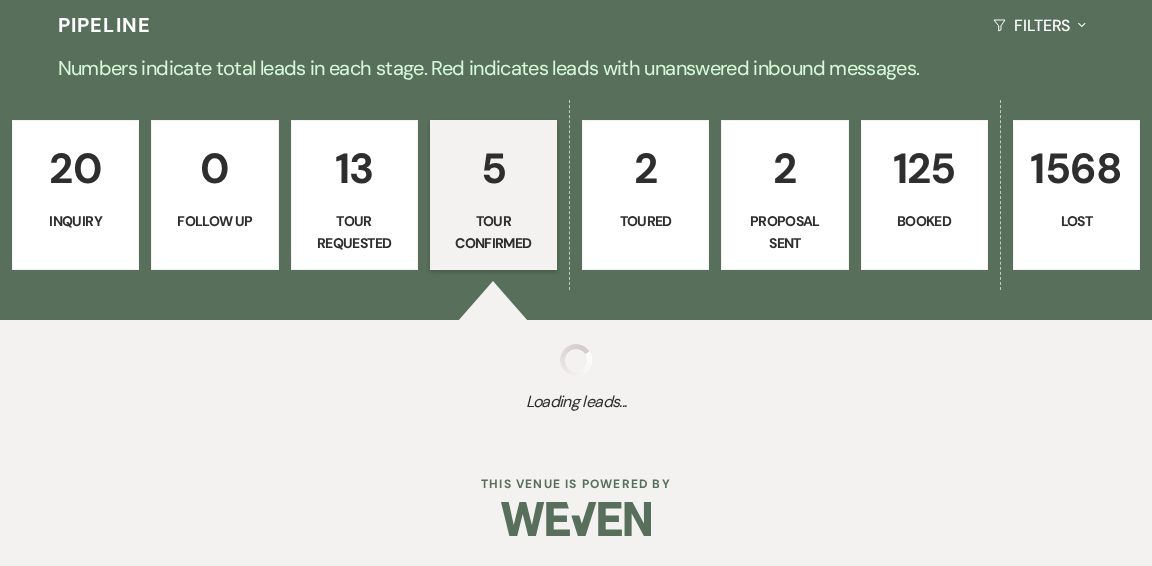 select on "4" 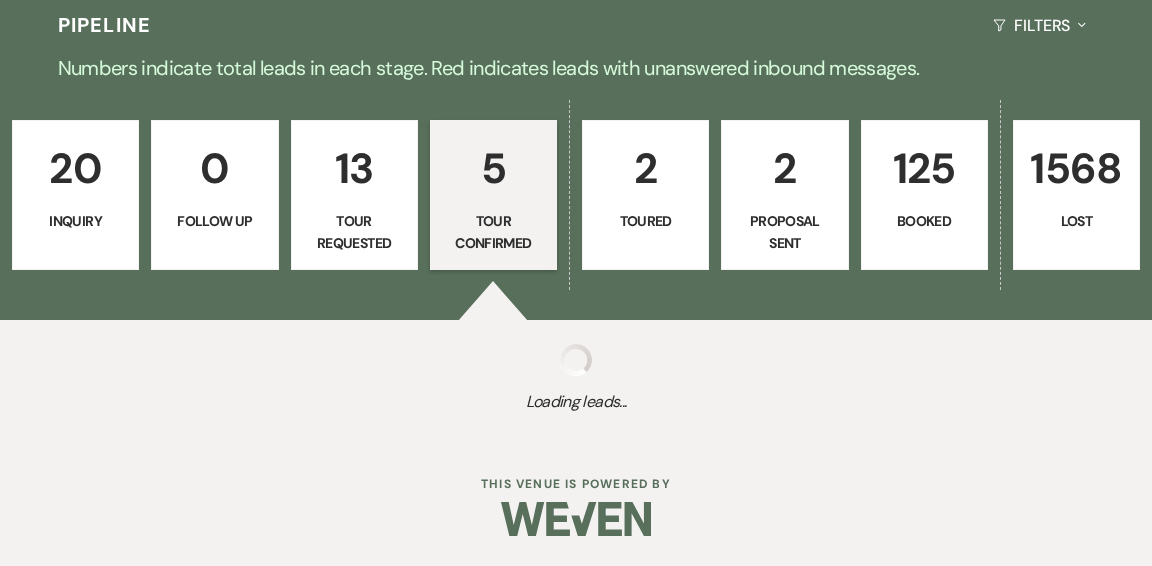 select on "4" 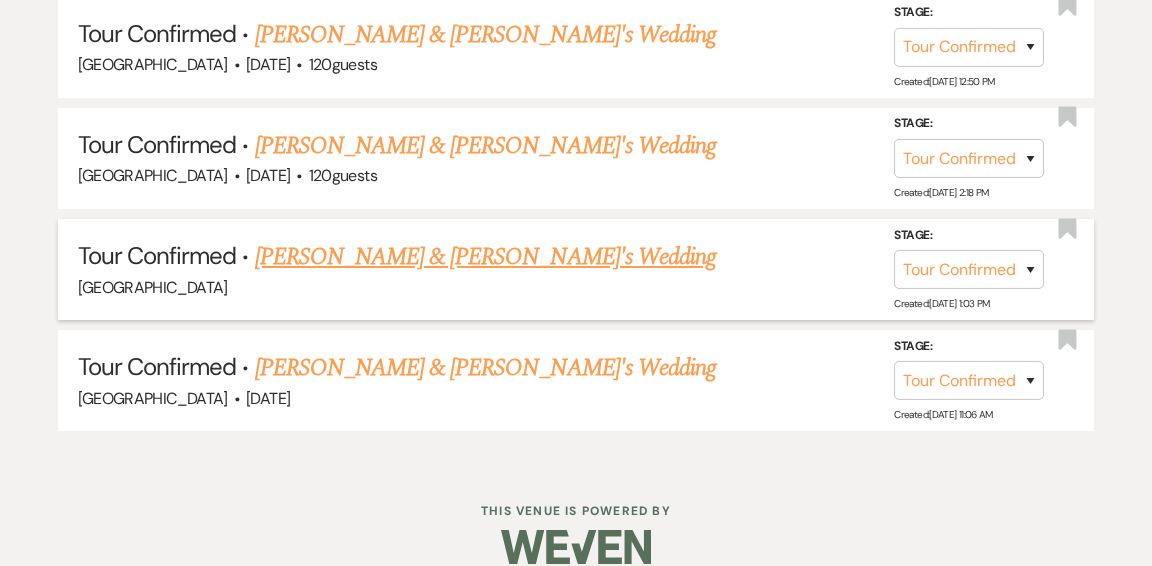 scroll, scrollTop: 1132, scrollLeft: 0, axis: vertical 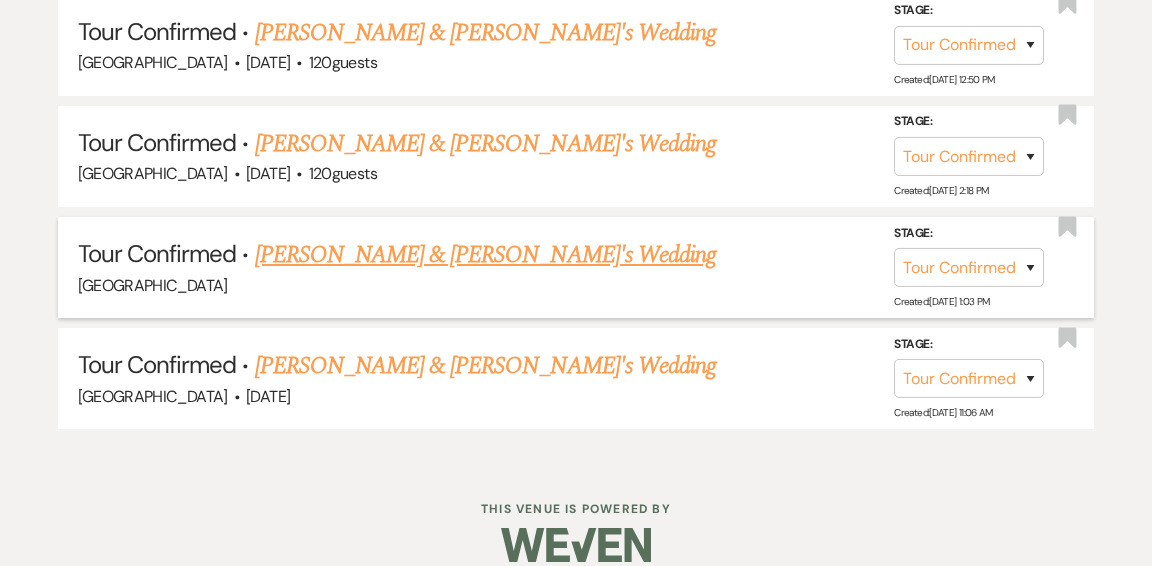 click on "[PERSON_NAME] & [PERSON_NAME]'s Wedding" at bounding box center (486, 255) 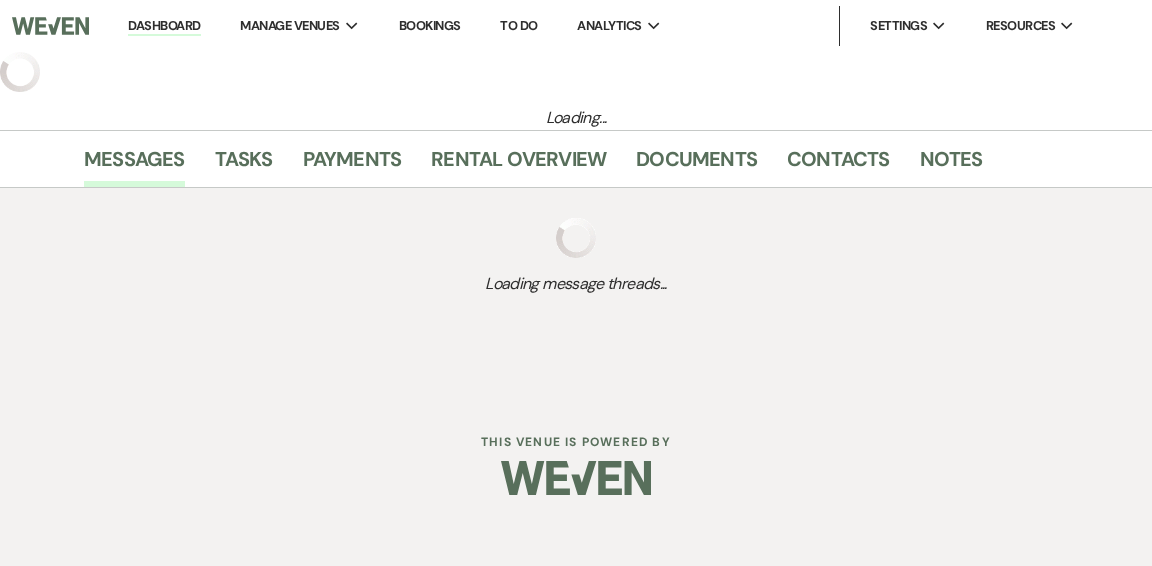 scroll, scrollTop: 0, scrollLeft: 0, axis: both 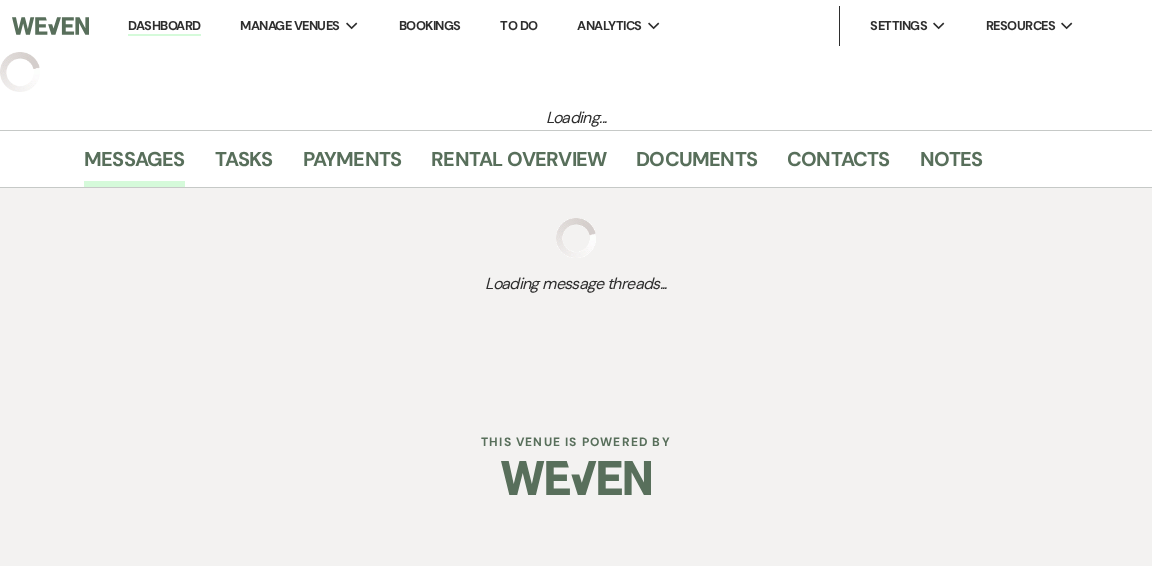 select on "4" 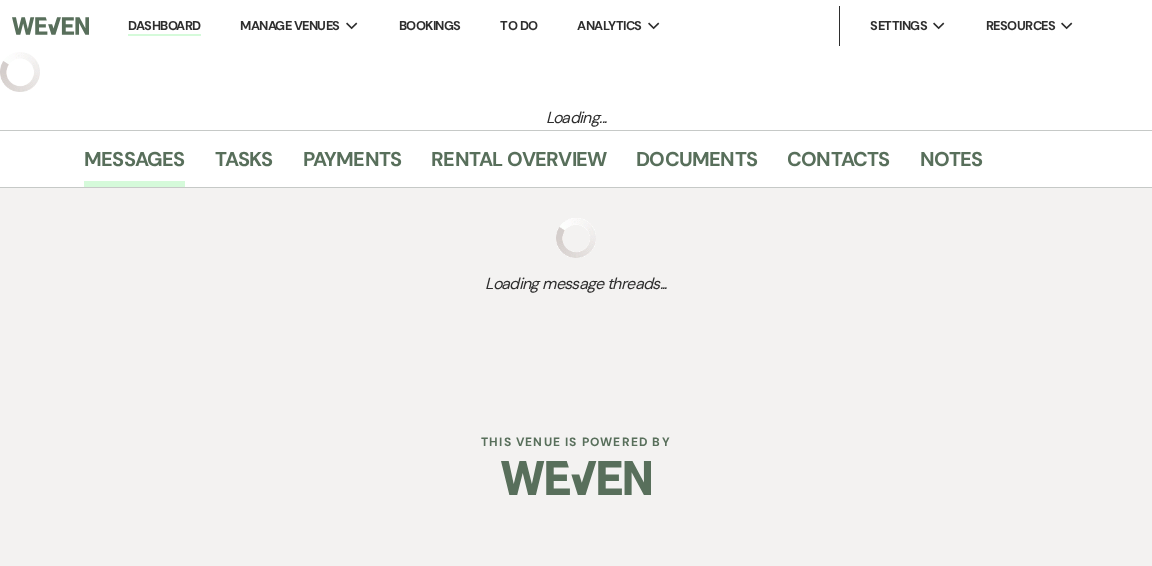 select on "5" 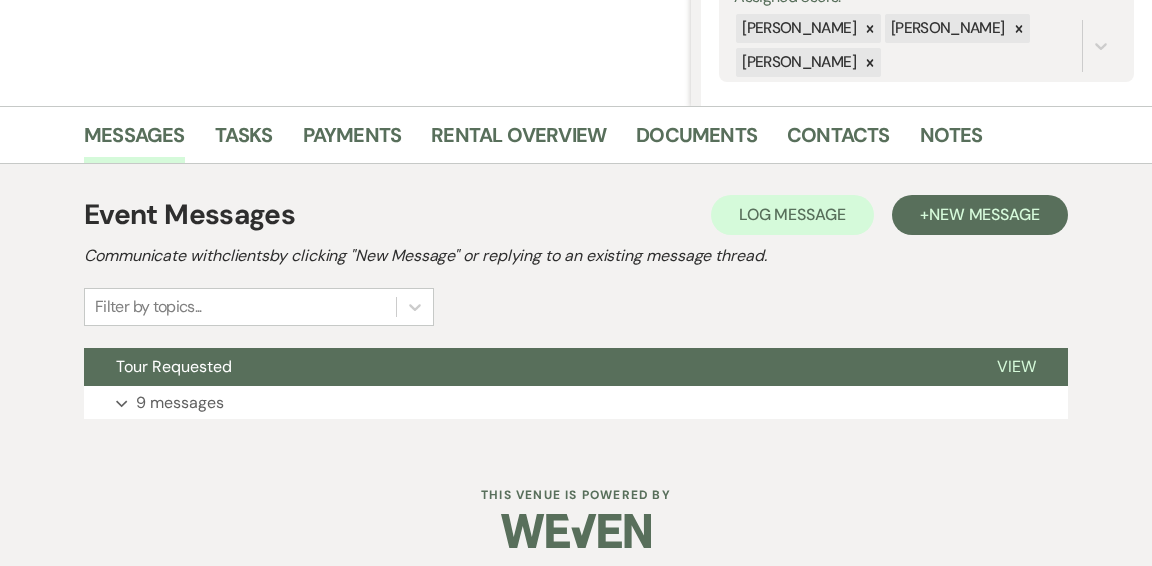 scroll, scrollTop: 407, scrollLeft: 0, axis: vertical 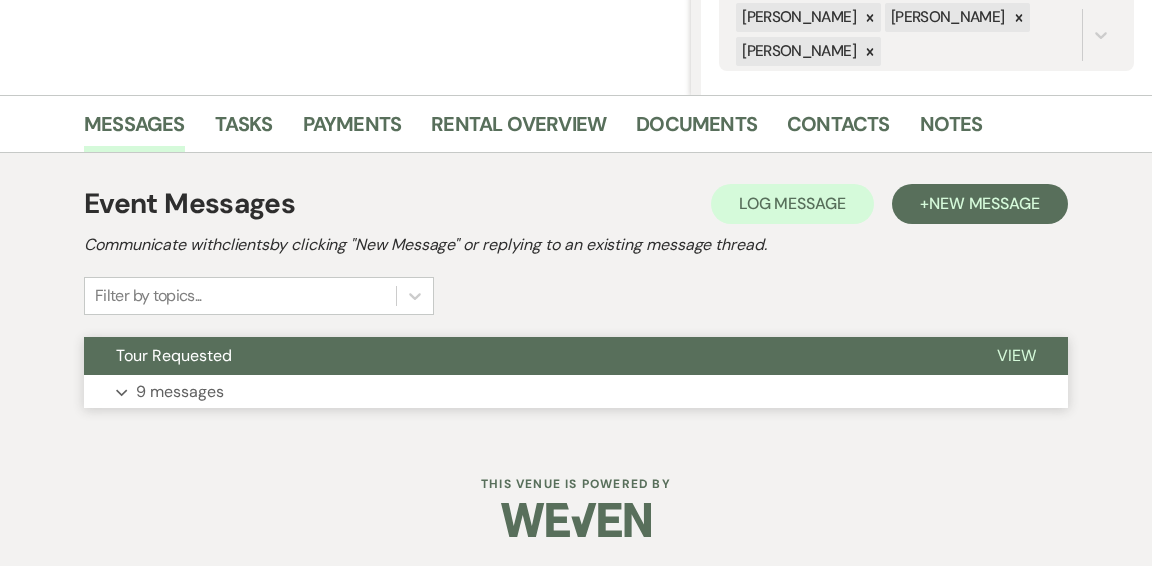 click on "Tour Requested" at bounding box center [524, 356] 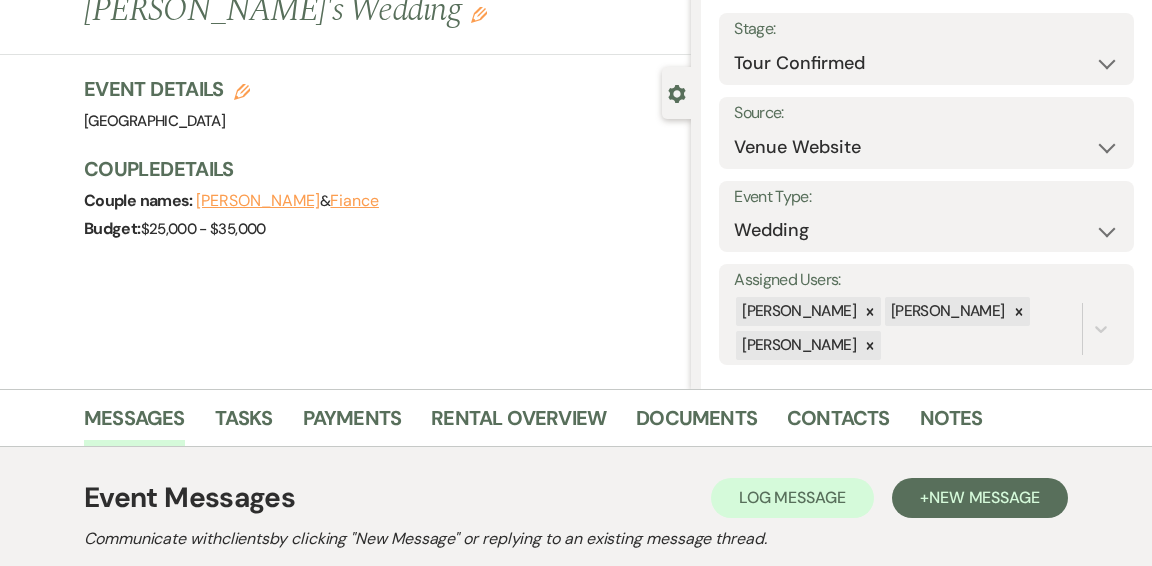 scroll, scrollTop: 0, scrollLeft: 0, axis: both 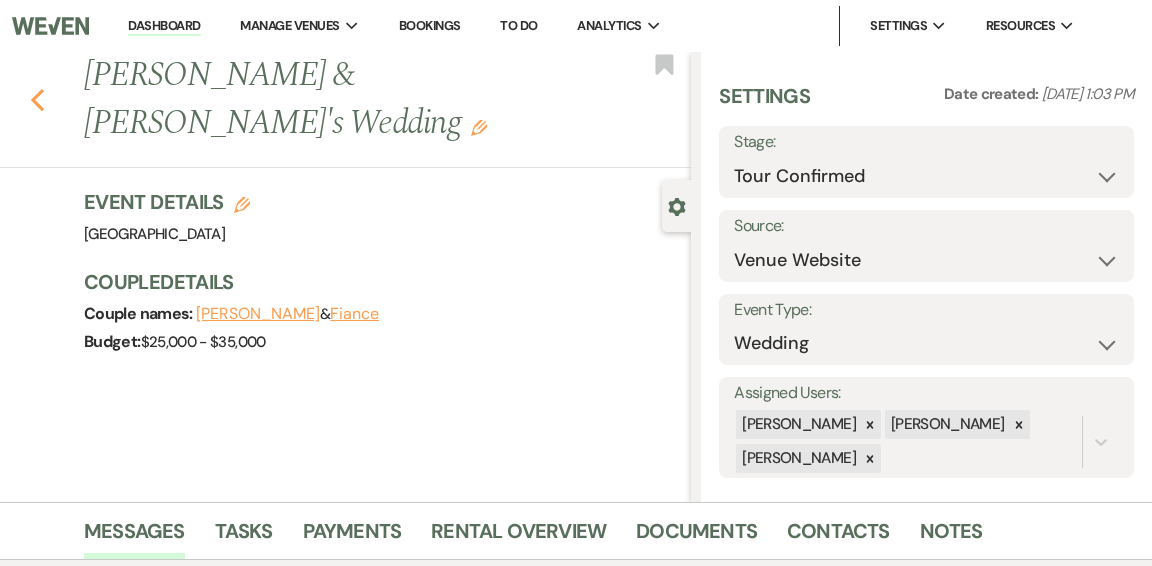 click 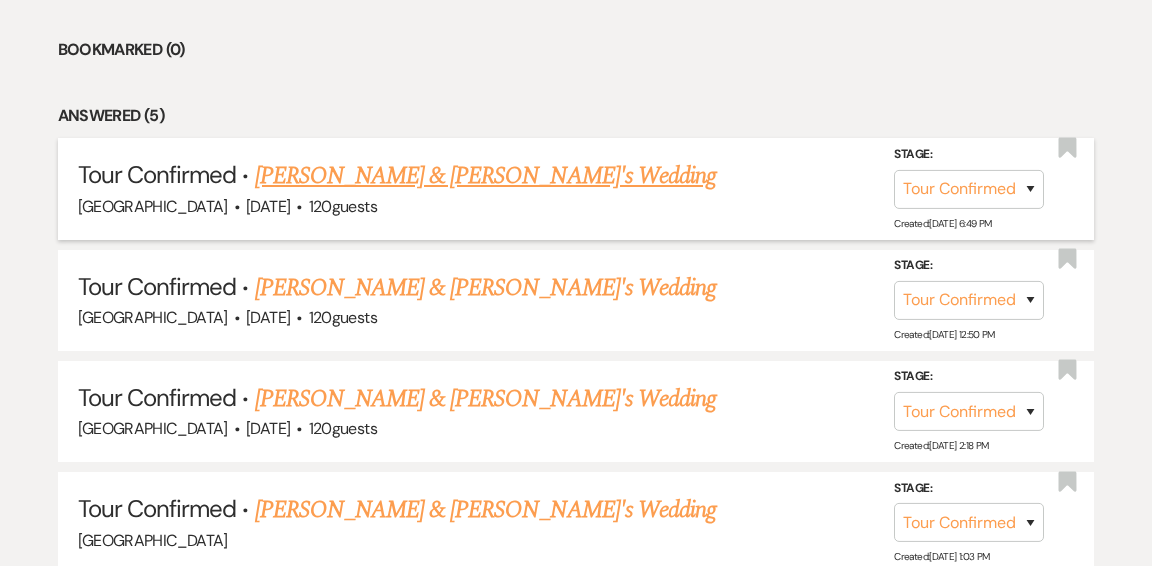 scroll, scrollTop: 874, scrollLeft: 0, axis: vertical 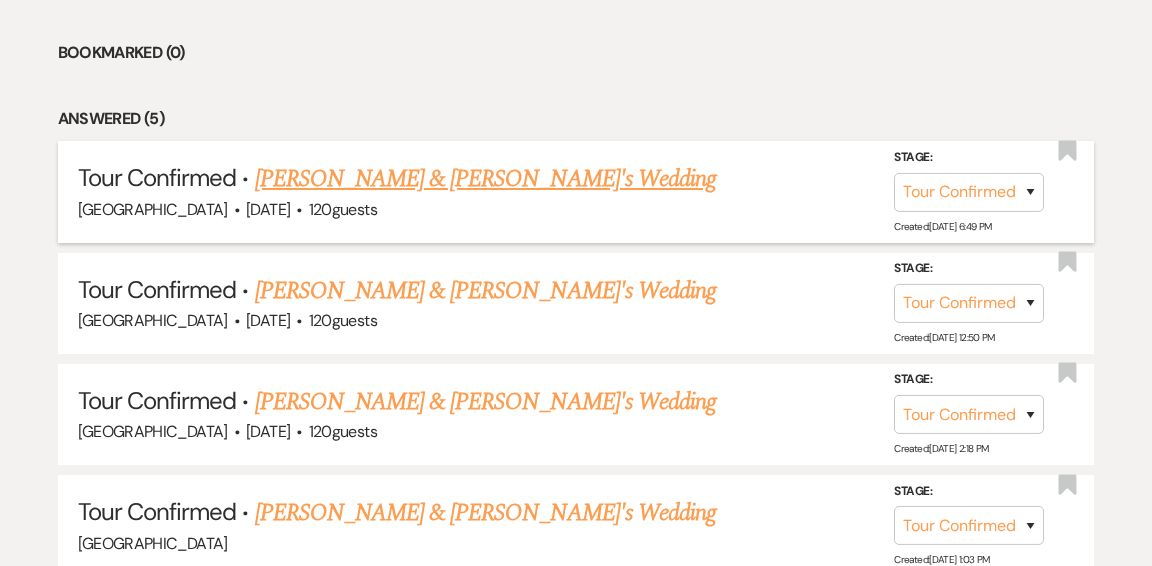 click on "[PERSON_NAME] & [PERSON_NAME]'s Wedding" at bounding box center (486, 179) 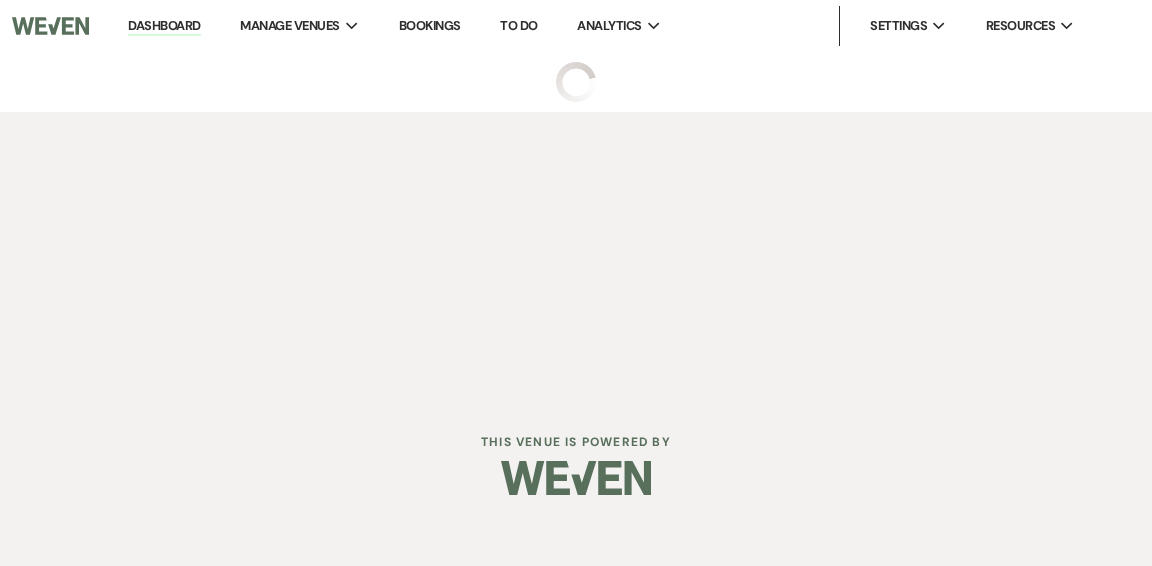 scroll, scrollTop: 0, scrollLeft: 0, axis: both 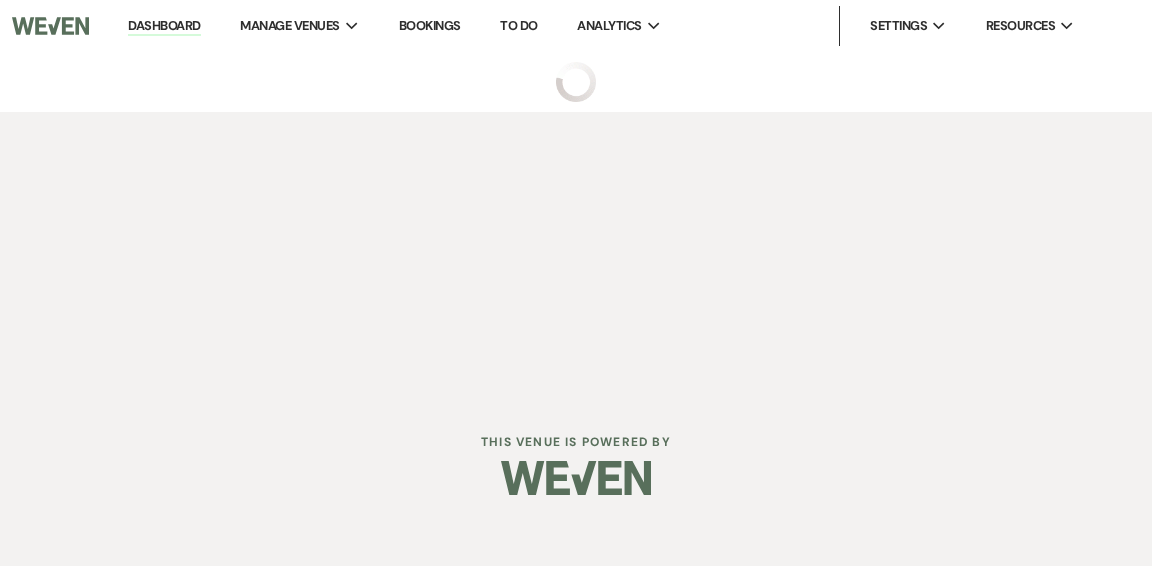 select on "4" 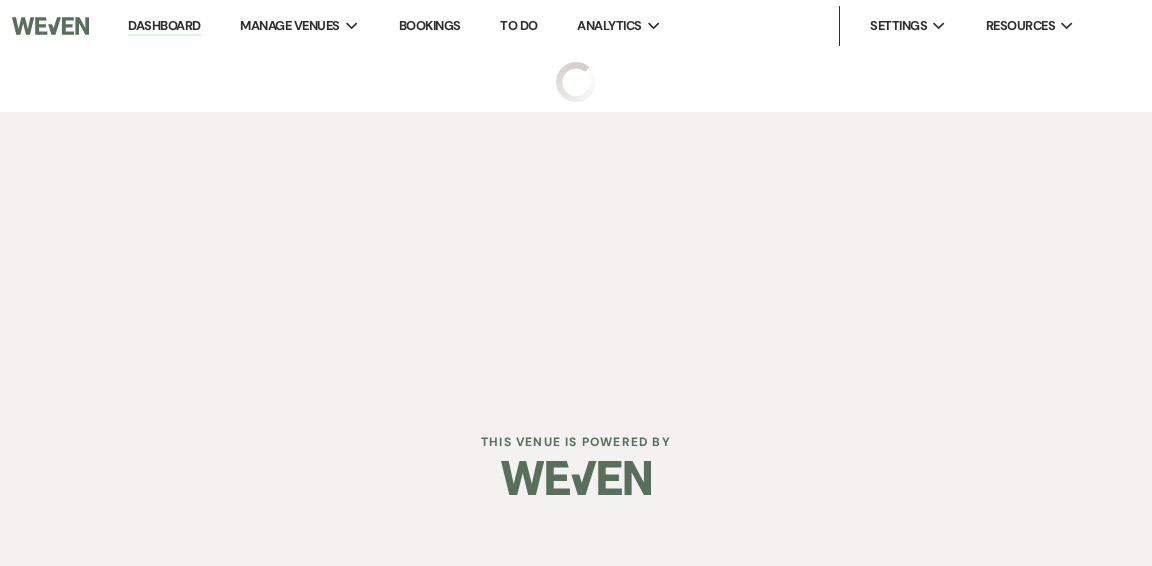 select on "5" 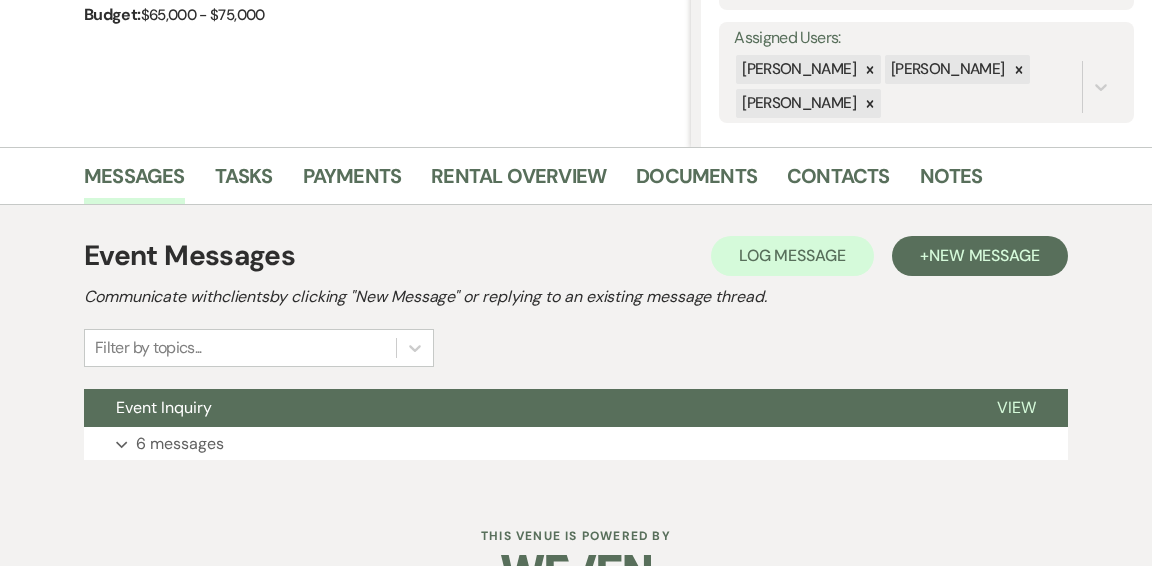 scroll, scrollTop: 407, scrollLeft: 0, axis: vertical 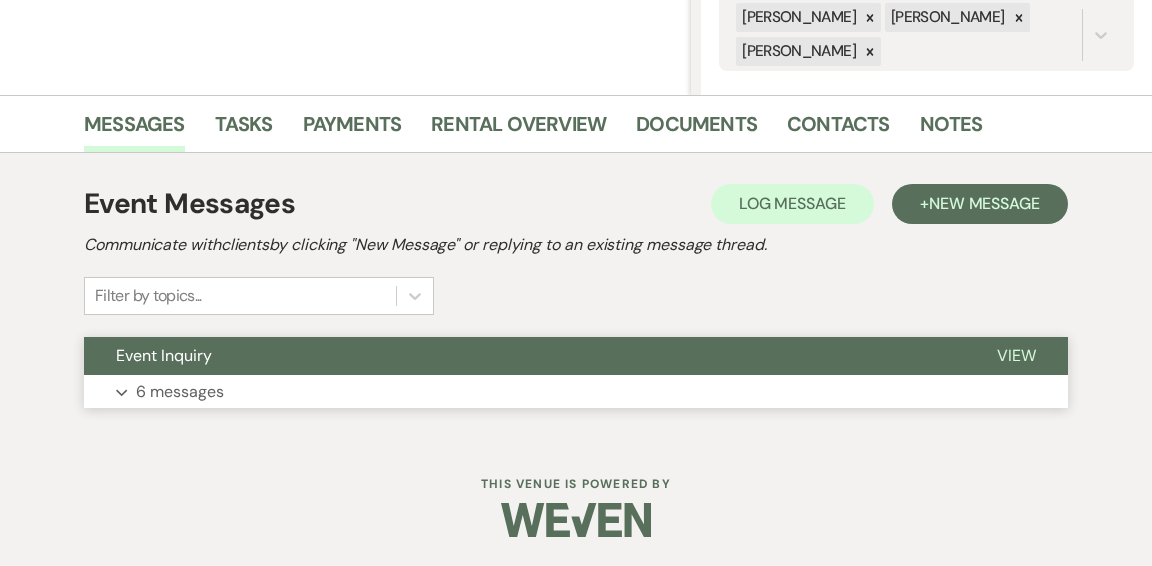 click on "Event Inquiry" at bounding box center [524, 356] 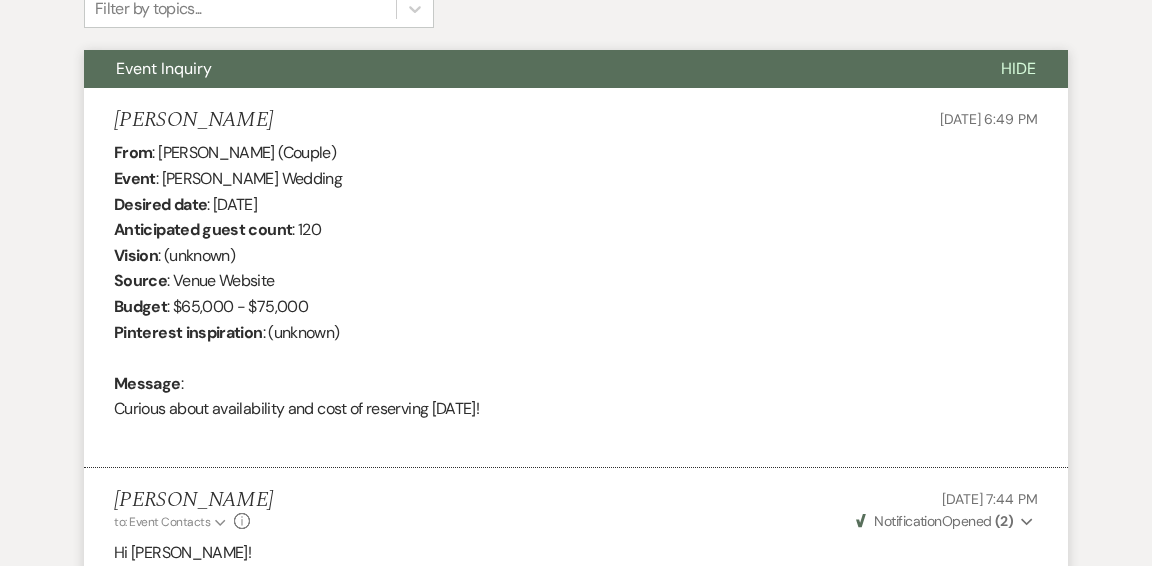 scroll, scrollTop: 0, scrollLeft: 0, axis: both 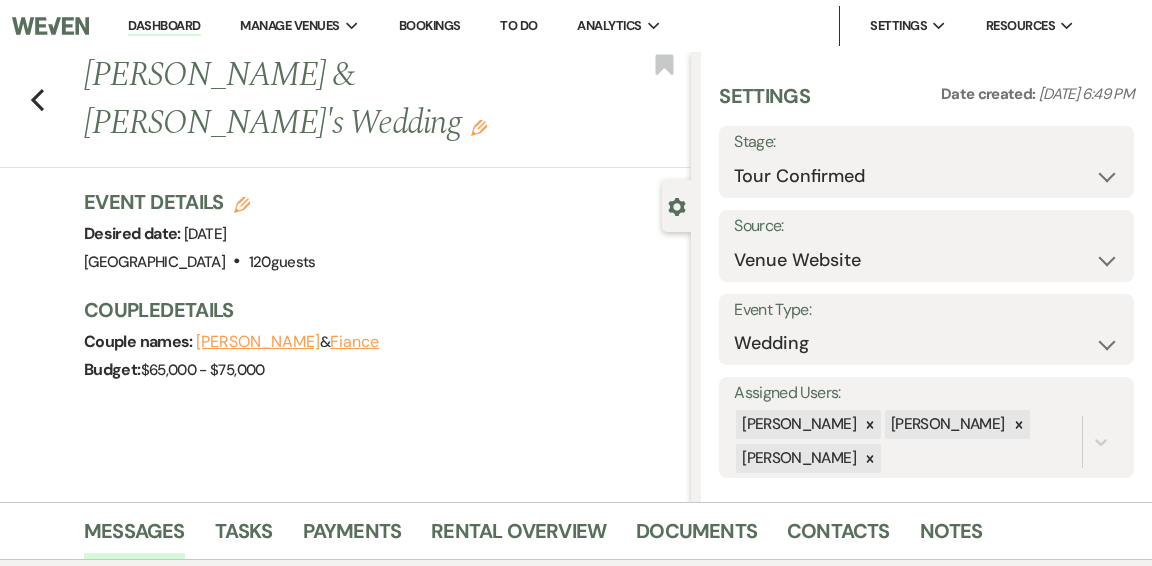 click on "Fiance" at bounding box center (354, 342) 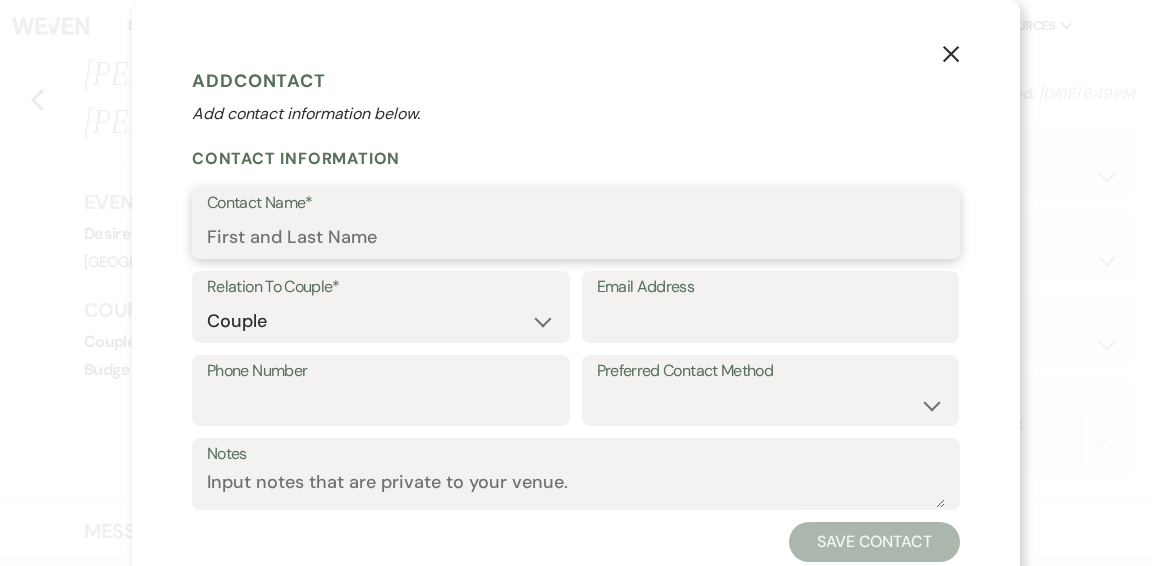 click on "Contact Name*" at bounding box center [576, 237] 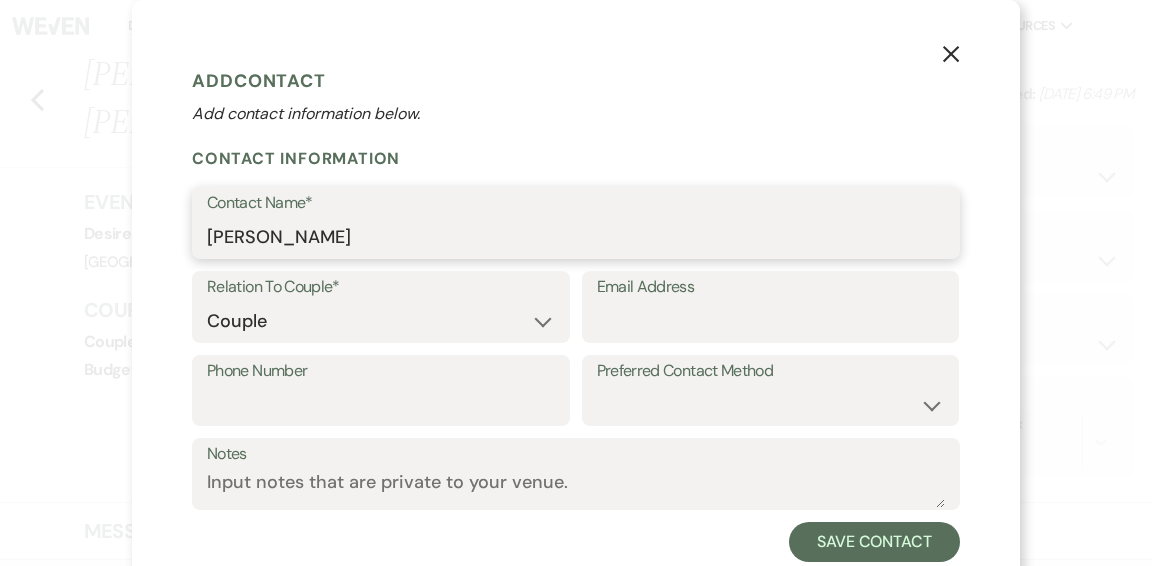 scroll, scrollTop: 55, scrollLeft: 0, axis: vertical 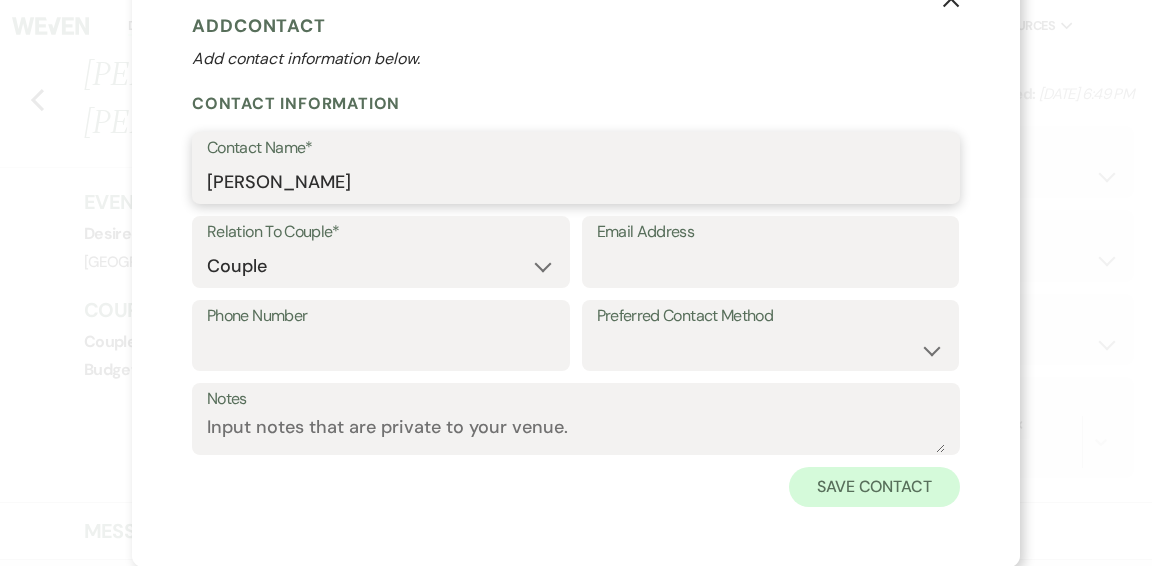 type on "[PERSON_NAME]" 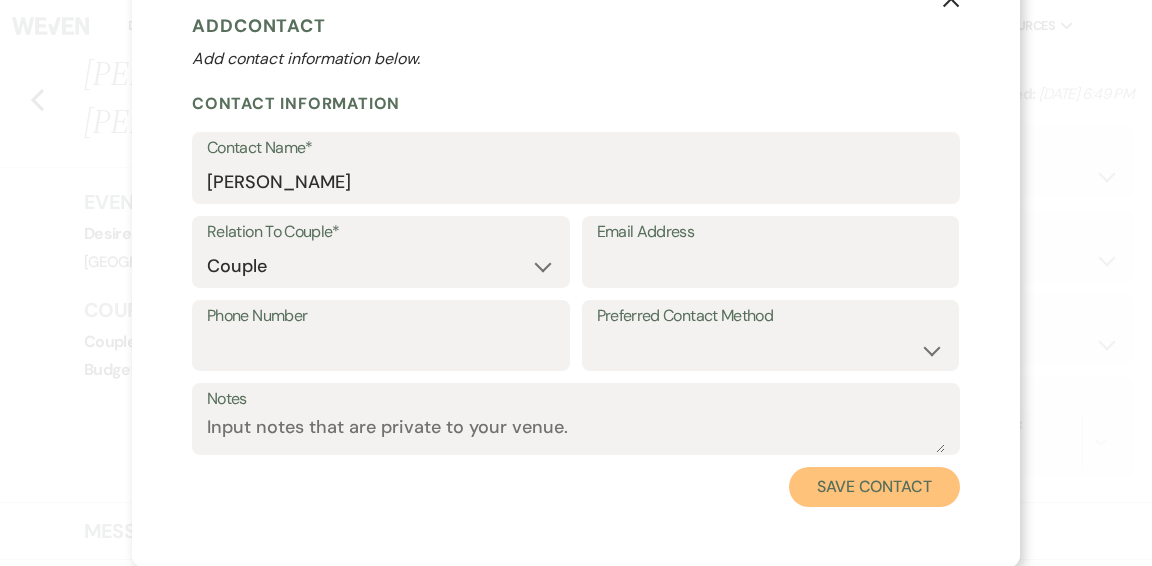 click on "Save Contact" at bounding box center (874, 487) 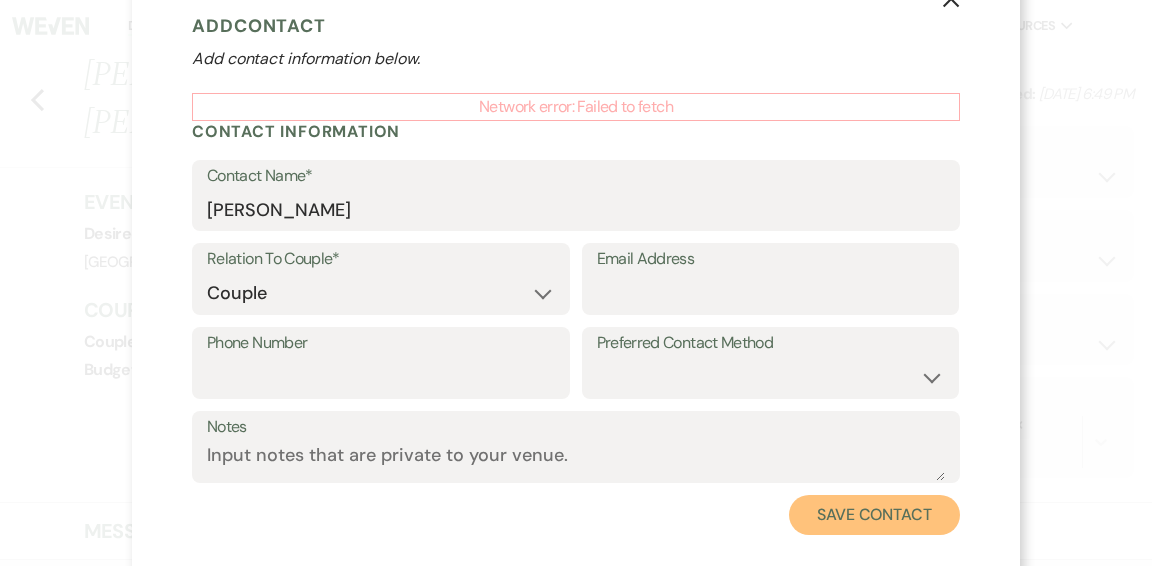 click on "Save Contact" at bounding box center [874, 515] 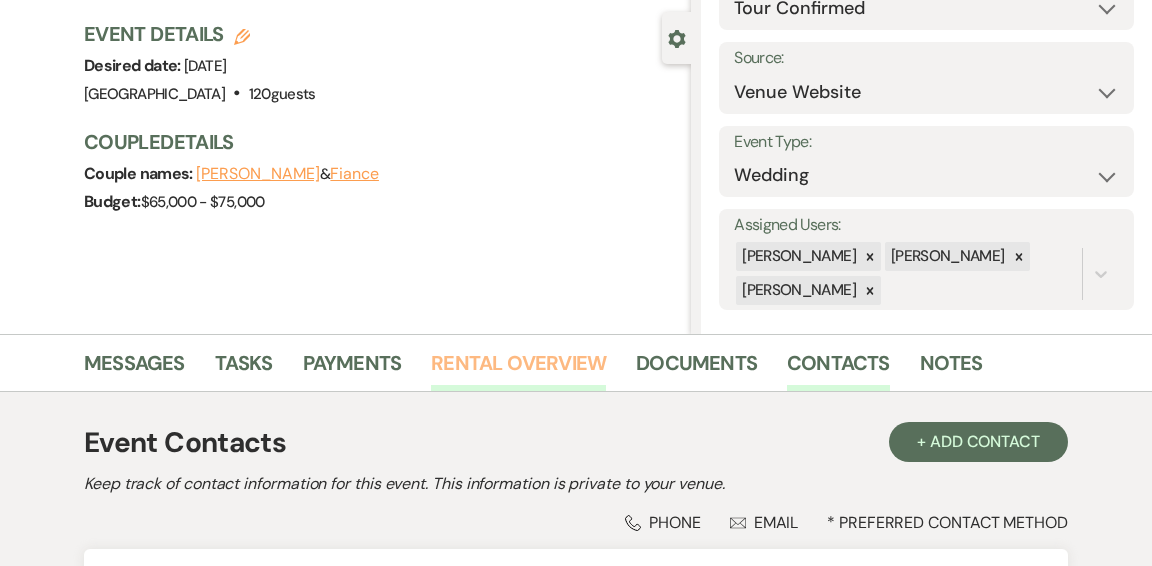 scroll, scrollTop: 189, scrollLeft: 0, axis: vertical 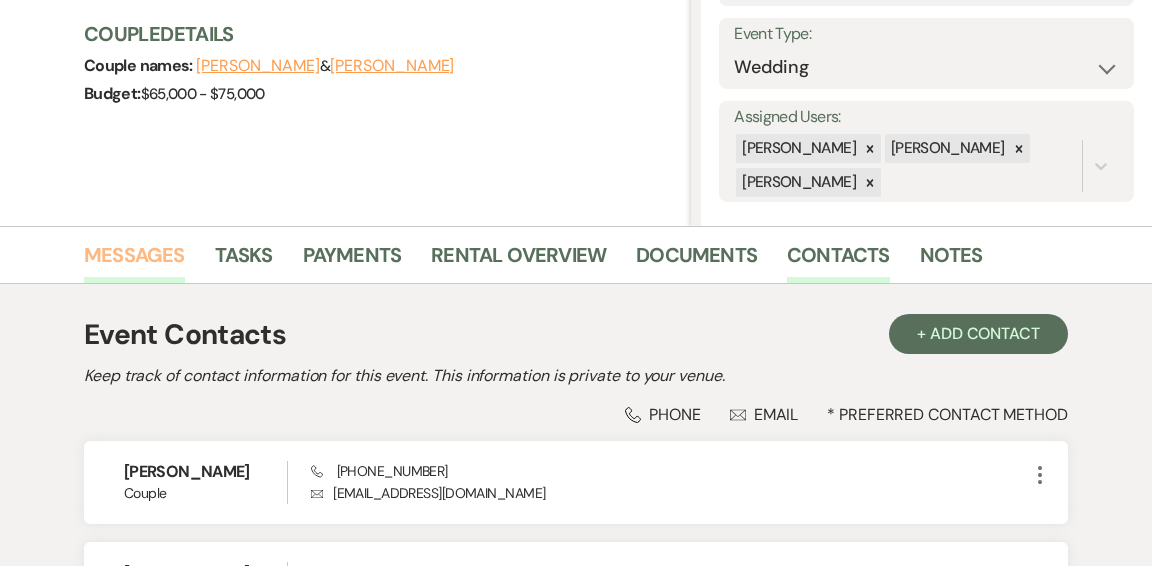 click on "Messages" at bounding box center [134, 261] 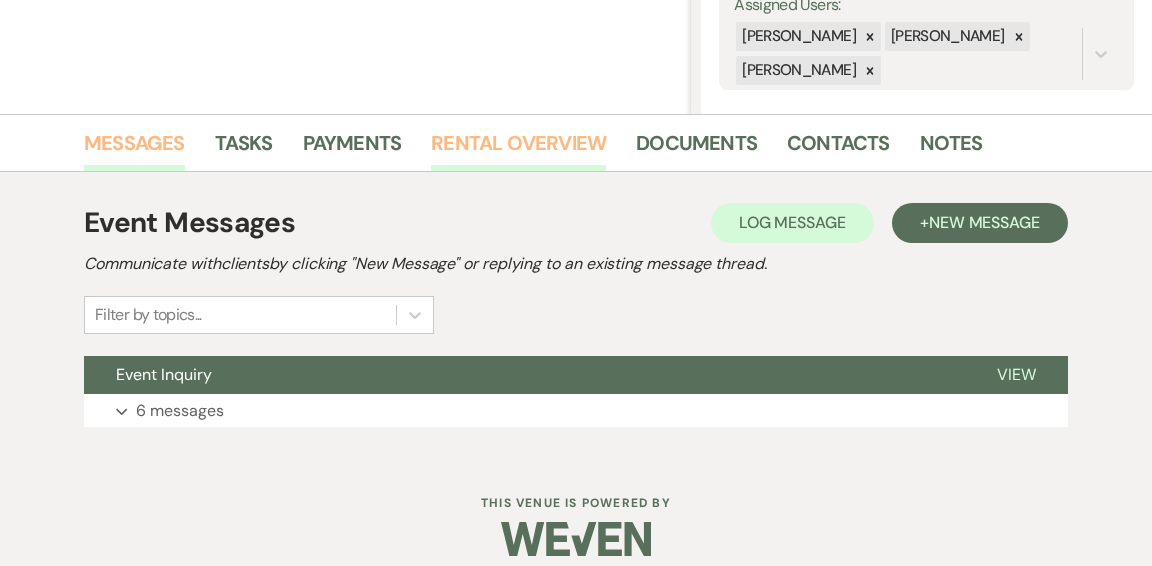 scroll, scrollTop: 407, scrollLeft: 0, axis: vertical 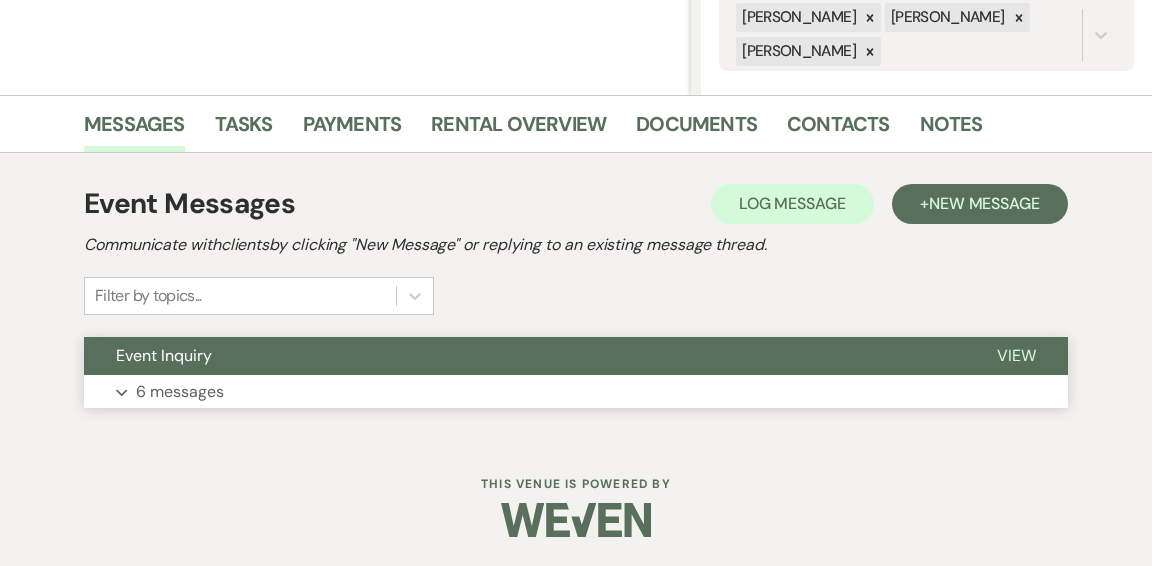 click on "Expand 6 messages" at bounding box center (576, 392) 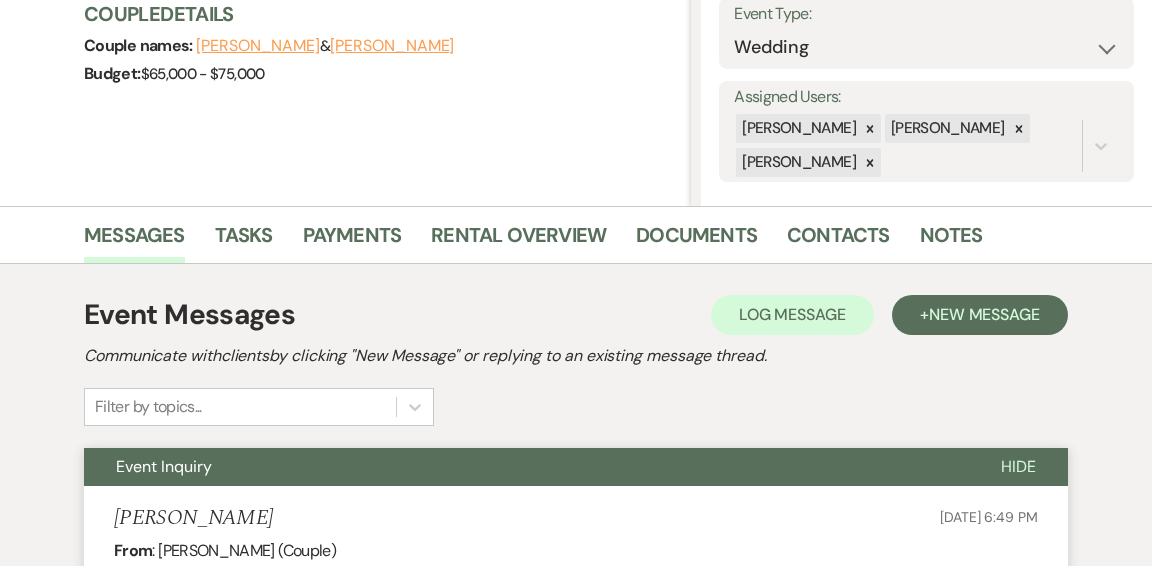 scroll, scrollTop: 0, scrollLeft: 0, axis: both 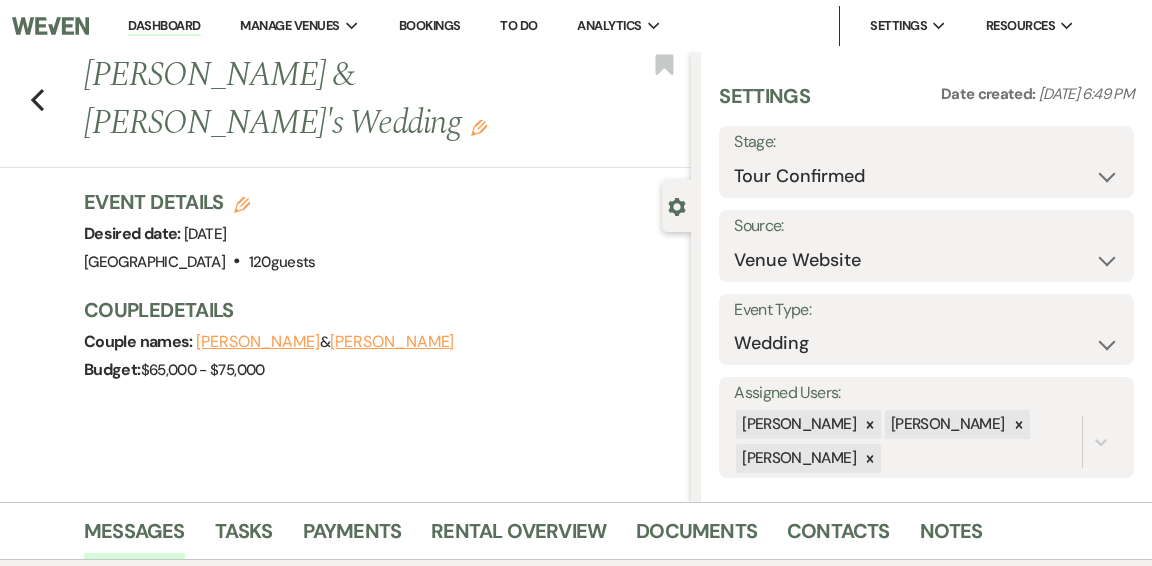 click on "Dashboard" at bounding box center (164, 26) 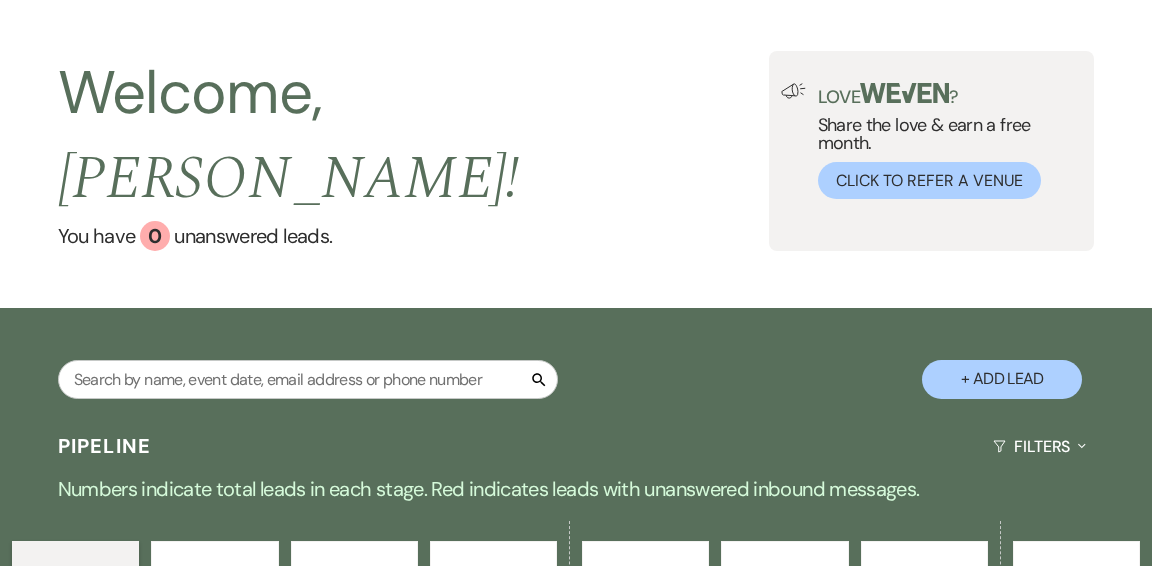 scroll, scrollTop: 0, scrollLeft: 0, axis: both 